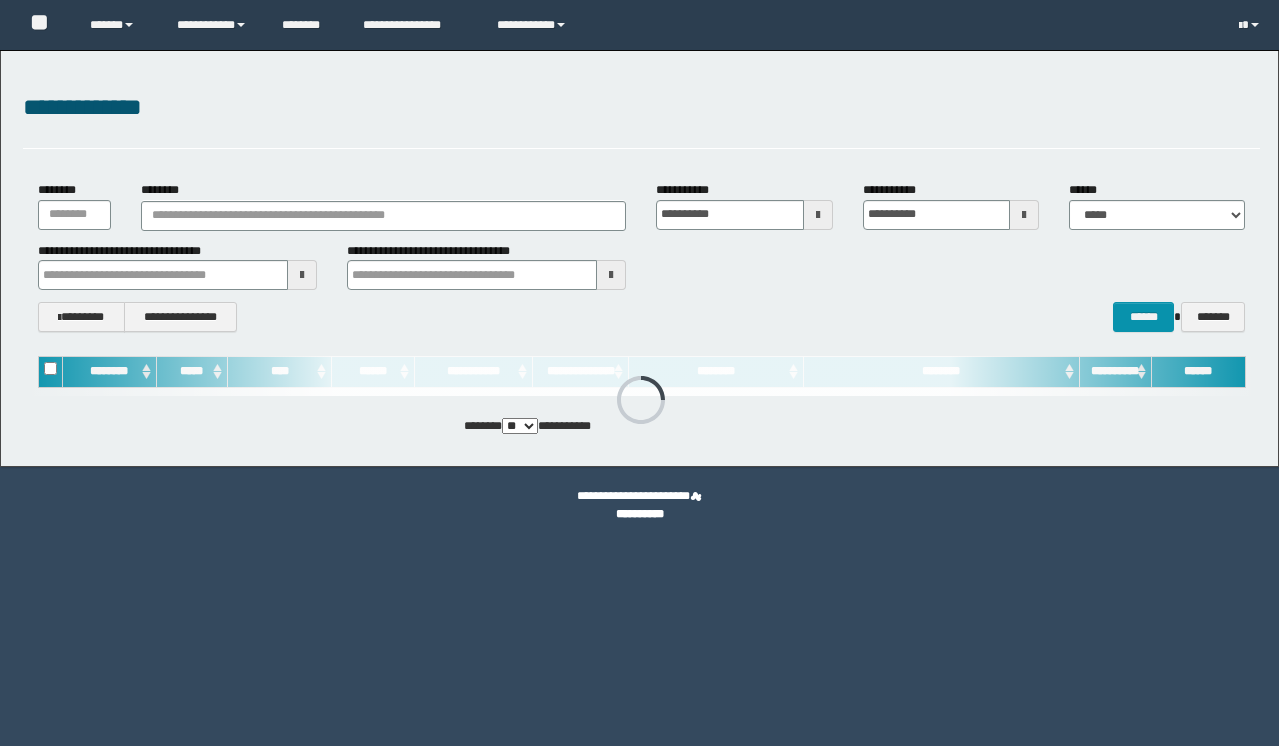 scroll, scrollTop: 0, scrollLeft: 0, axis: both 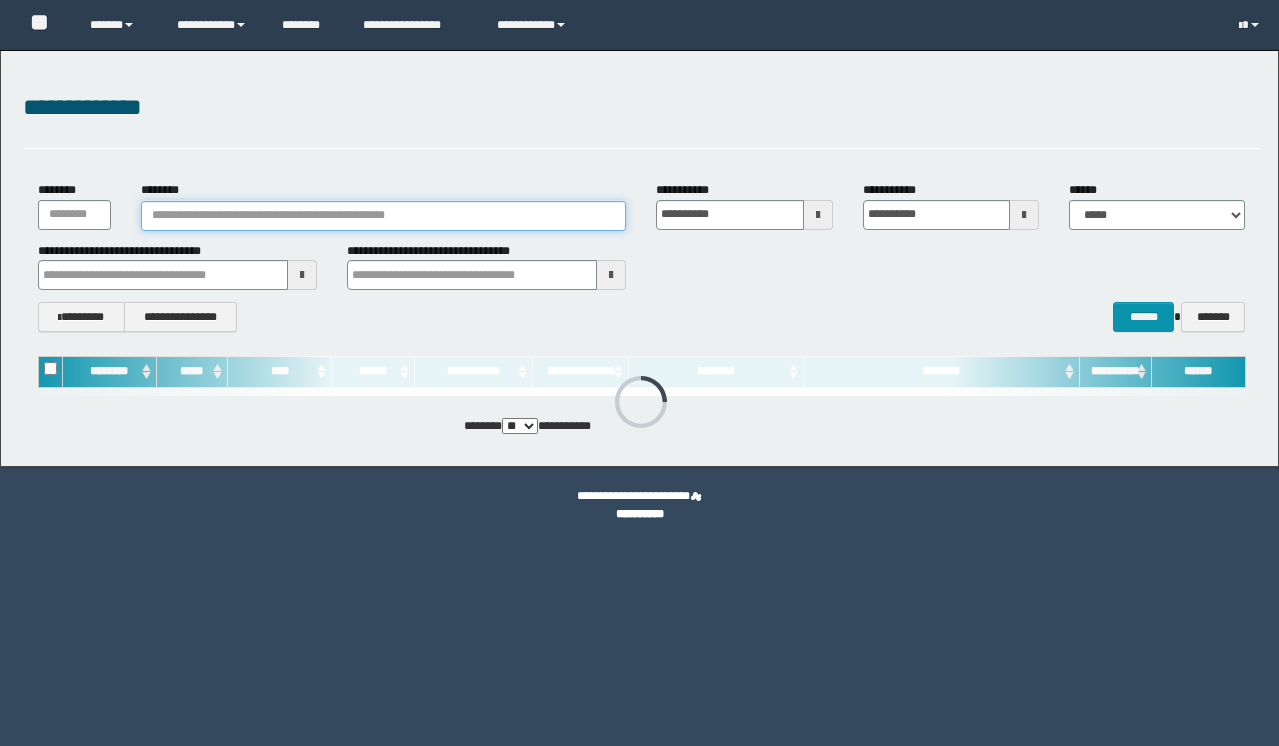 click on "********" at bounding box center (384, 216) 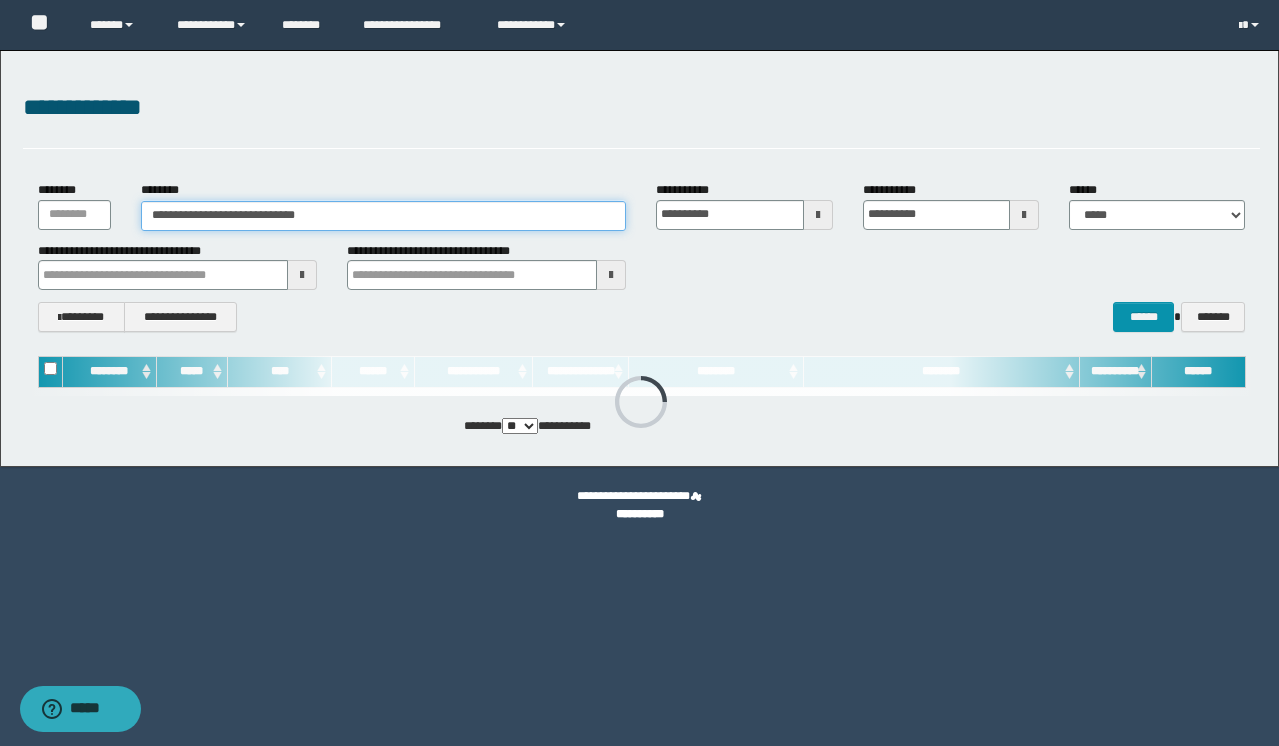 type on "**********" 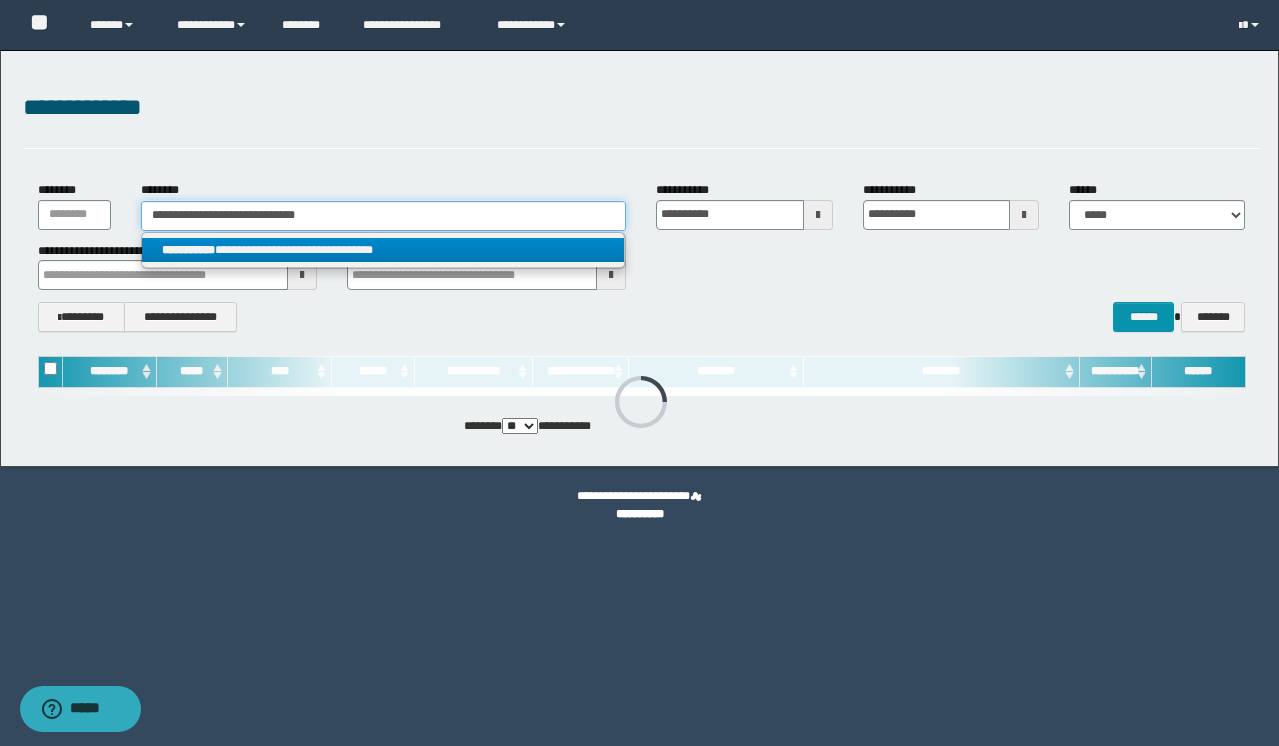 type on "**********" 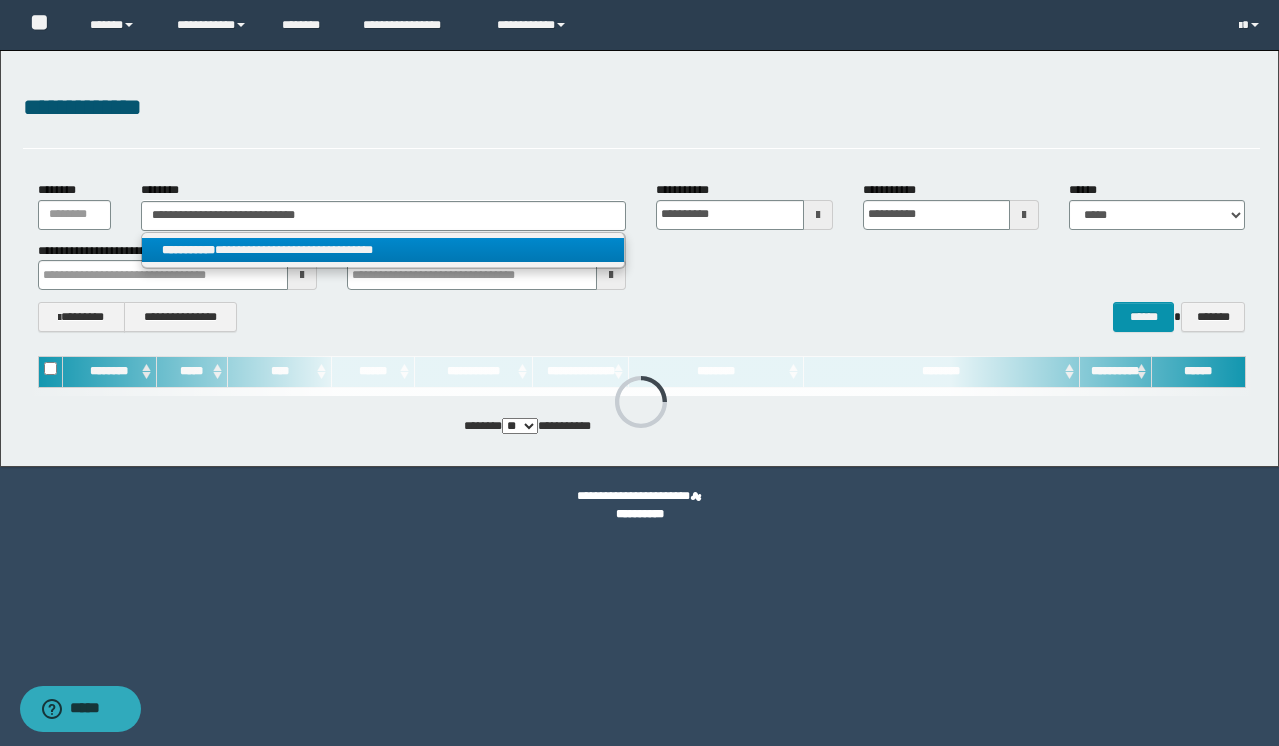 click on "**********" at bounding box center (383, 250) 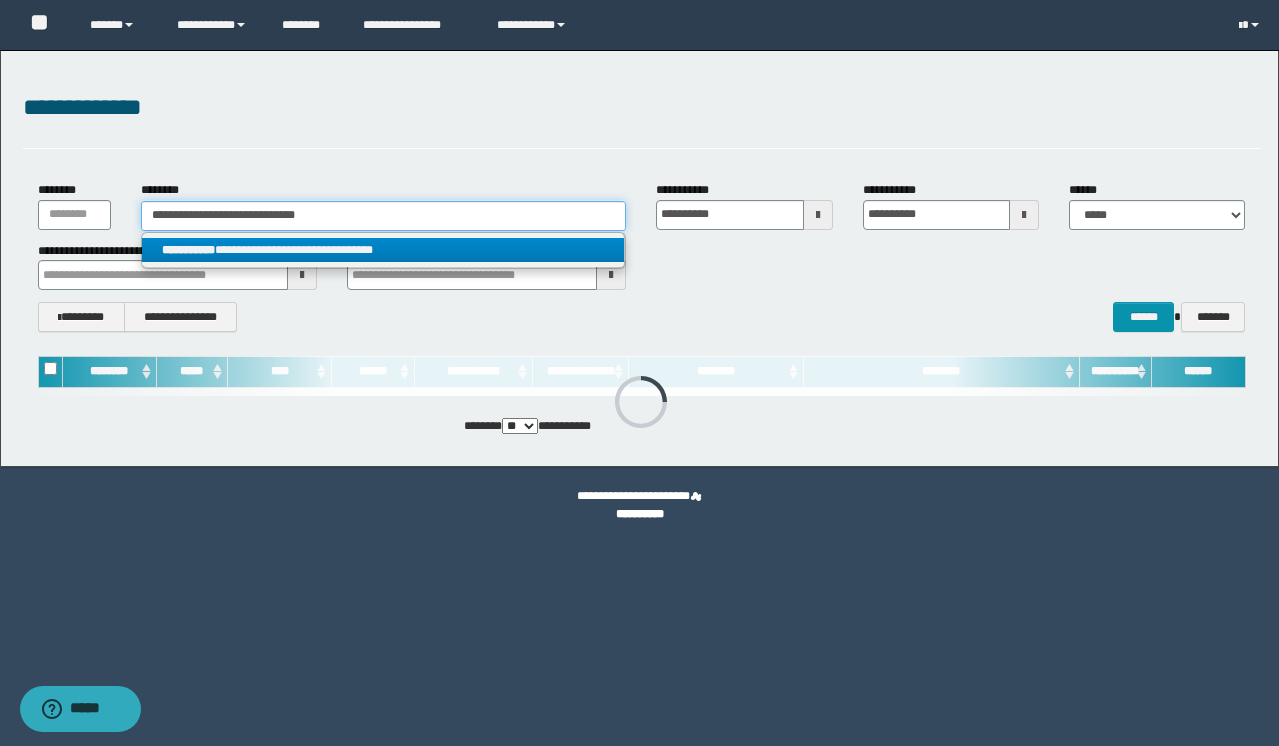 type 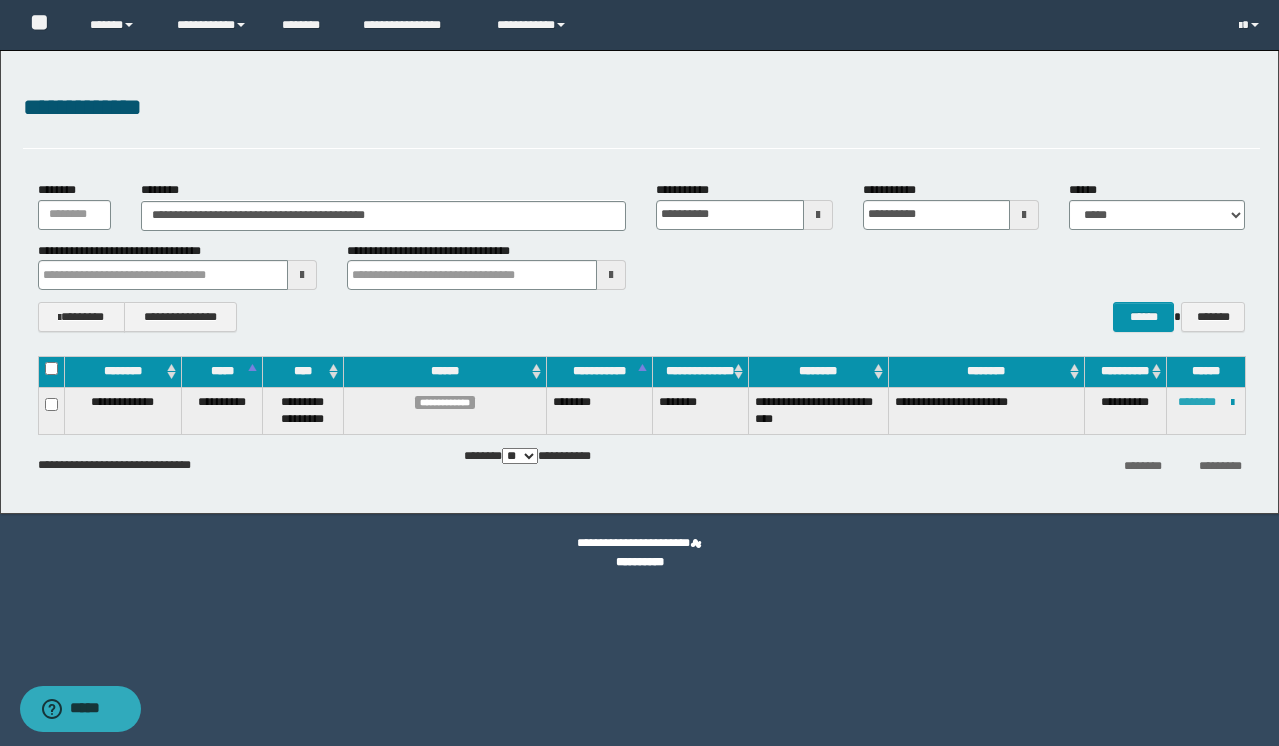 click on "********" at bounding box center (1197, 402) 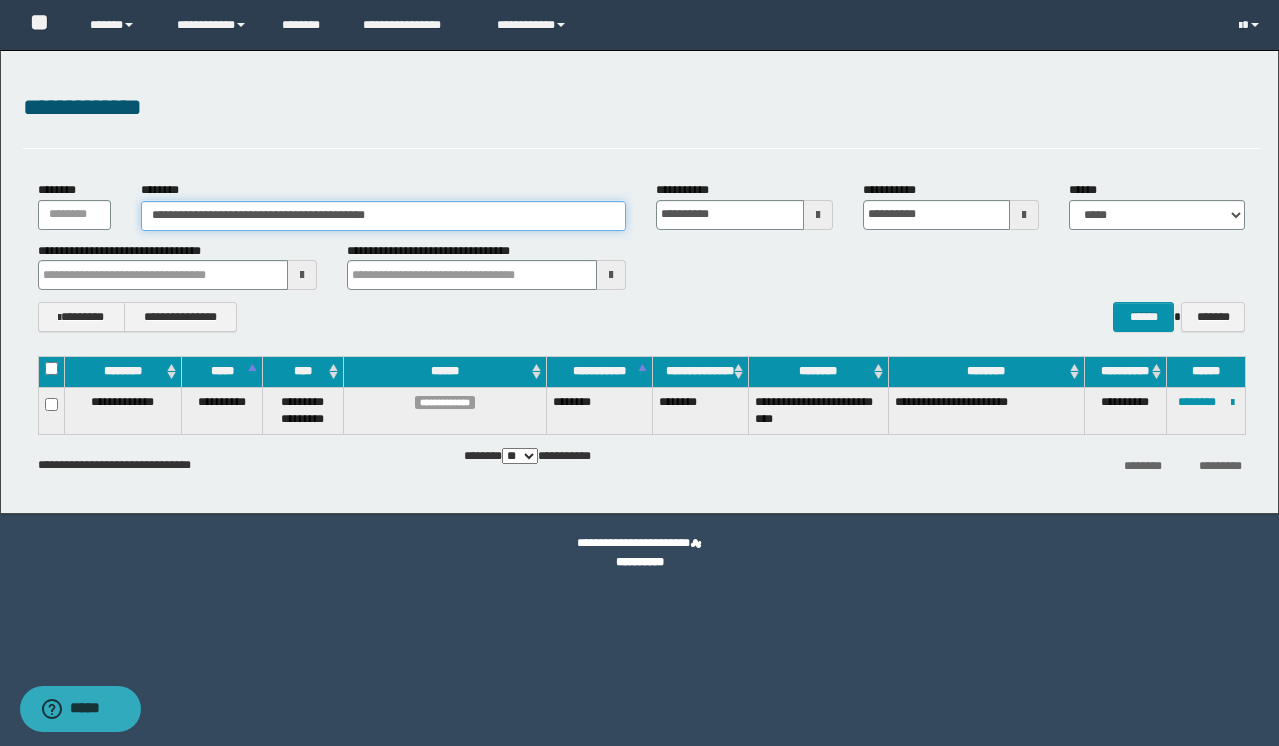 drag, startPoint x: 472, startPoint y: 220, endPoint x: 0, endPoint y: 31, distance: 508.43387 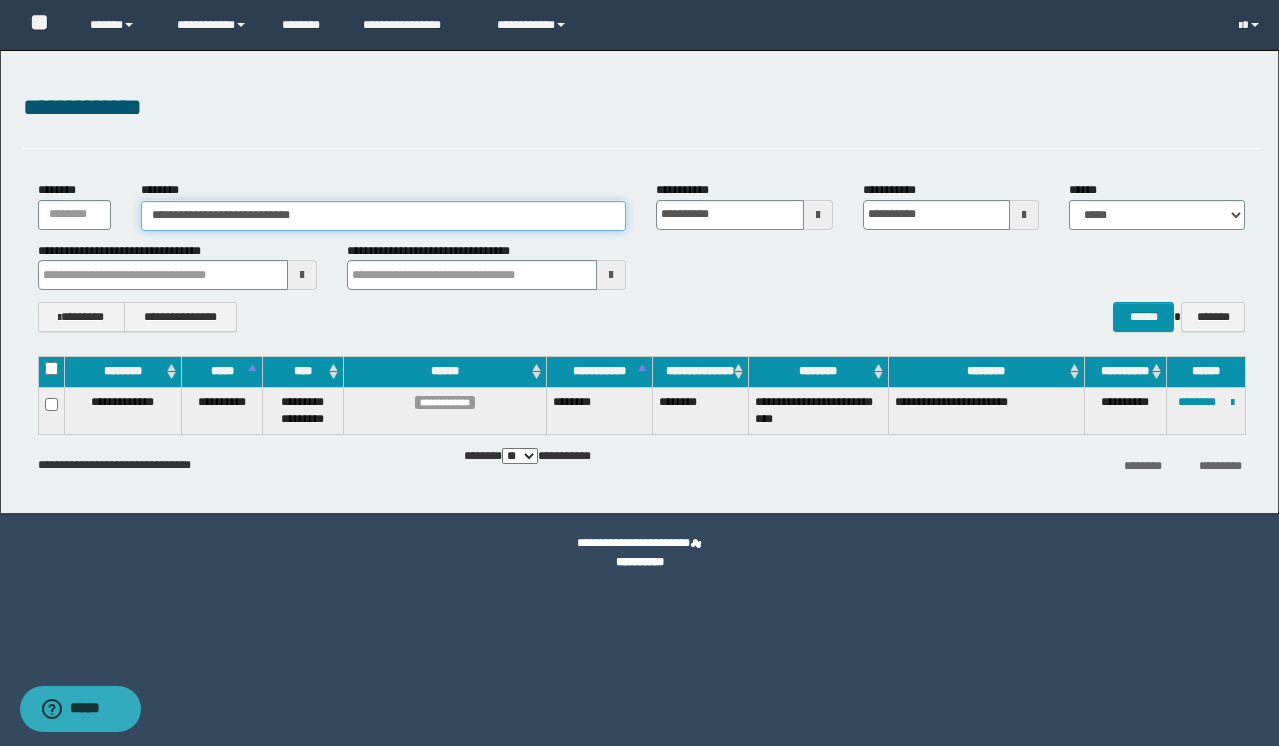 type on "**********" 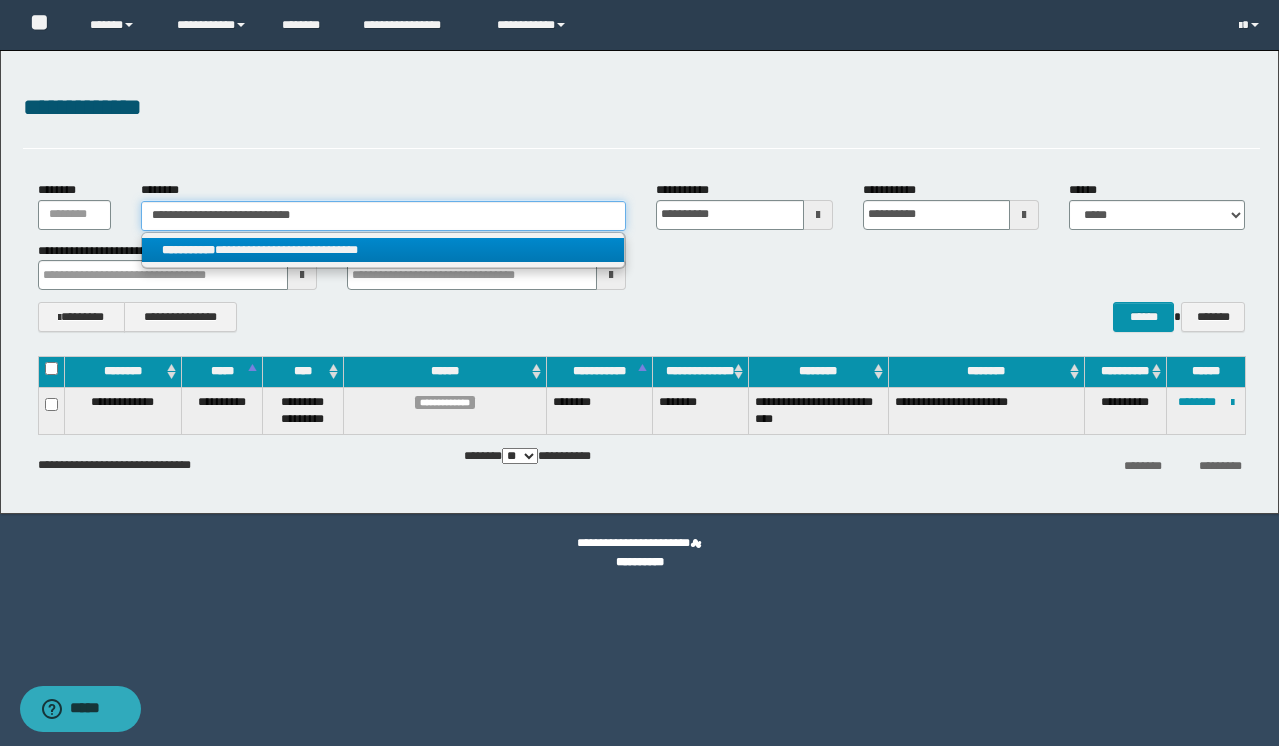 type on "**********" 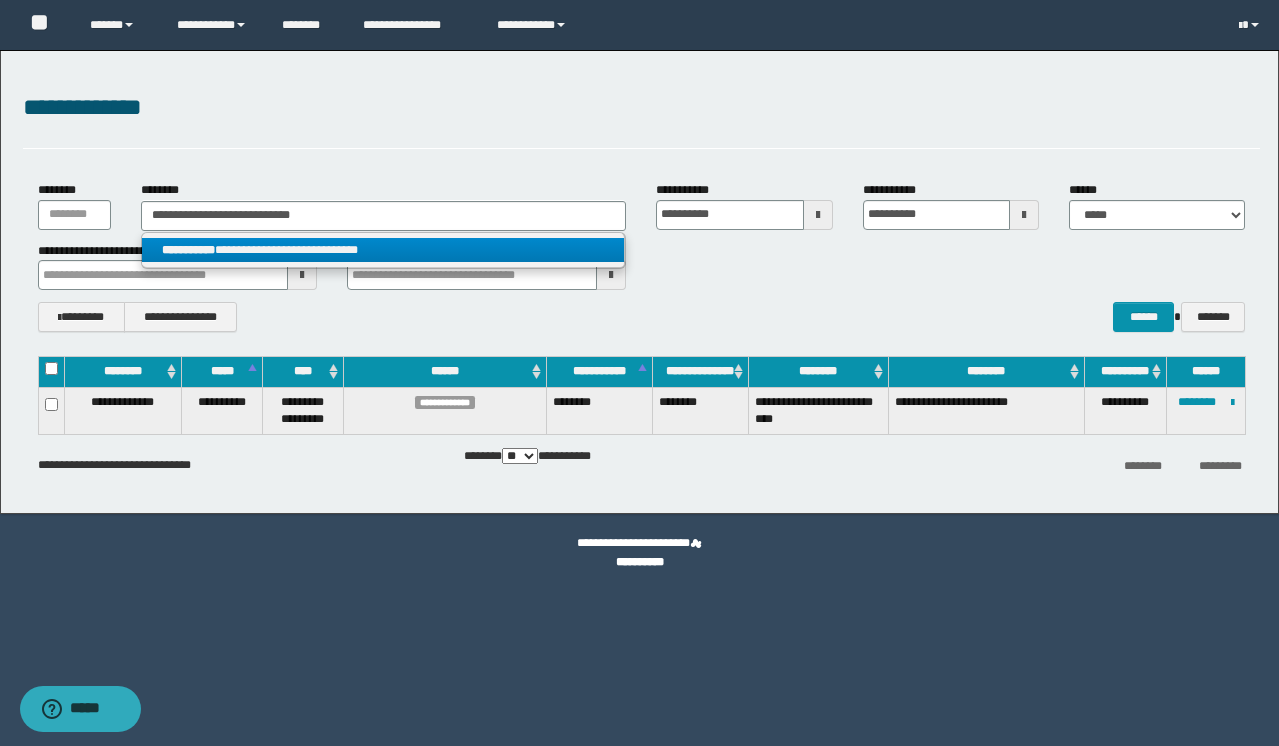 click on "**********" at bounding box center [383, 250] 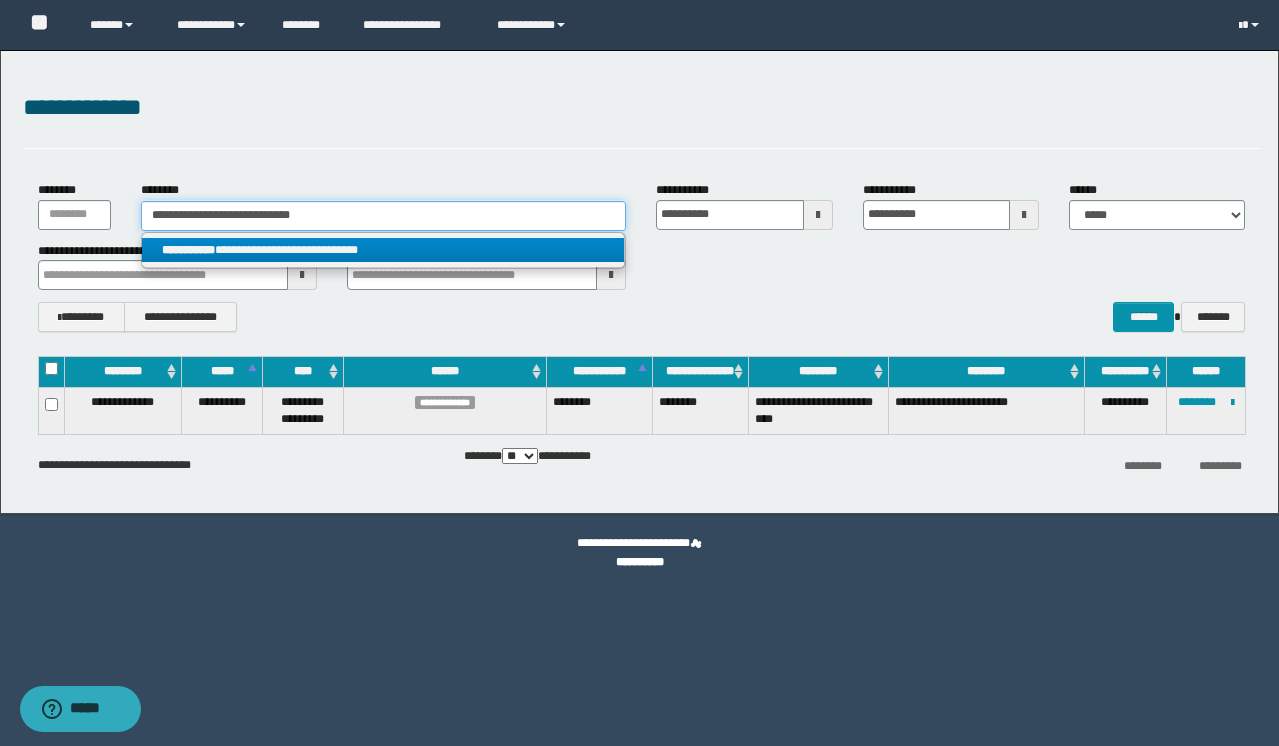 type 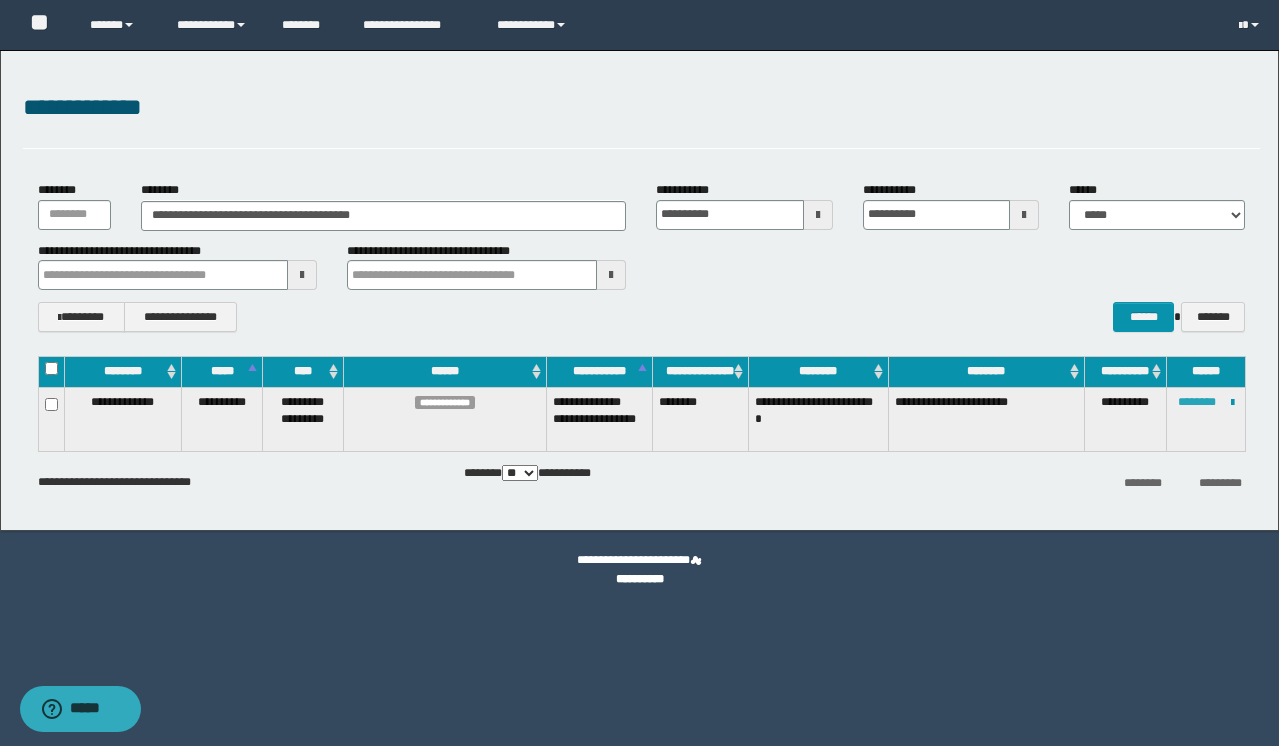click on "********" at bounding box center [1197, 402] 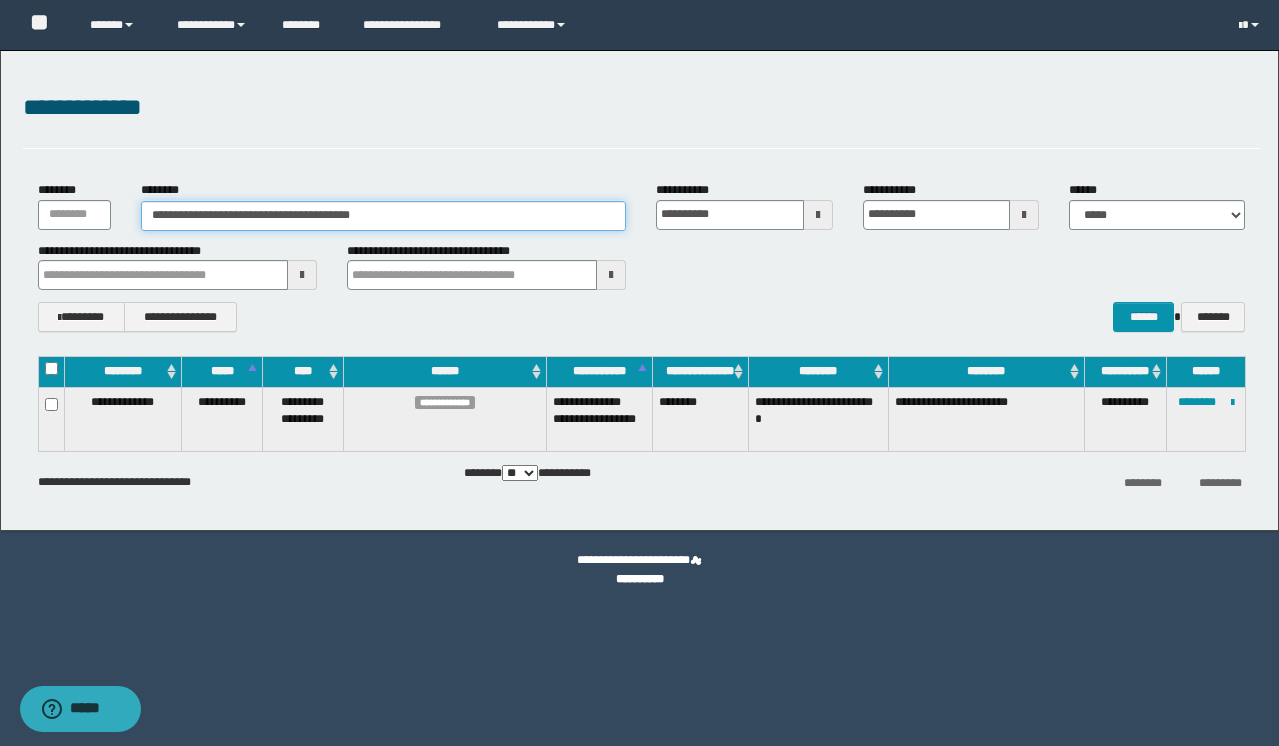 drag, startPoint x: 459, startPoint y: 224, endPoint x: 0, endPoint y: 36, distance: 496.00906 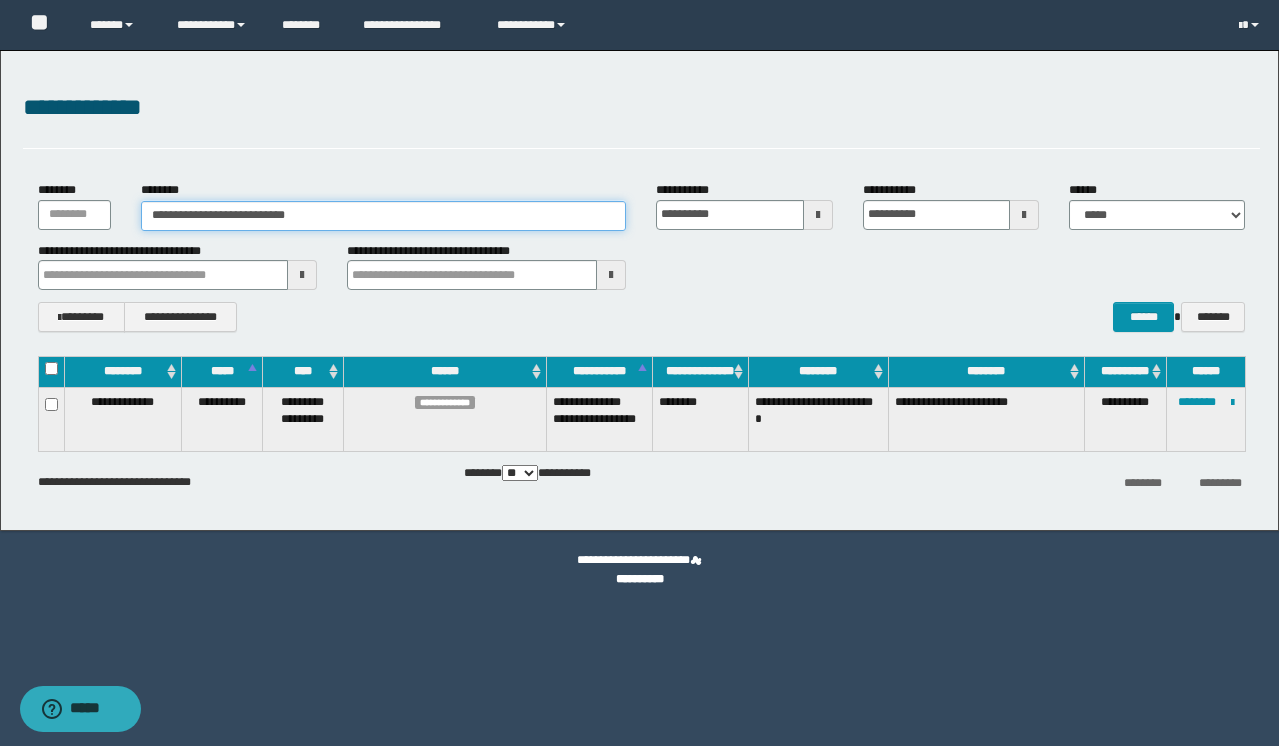 type on "**********" 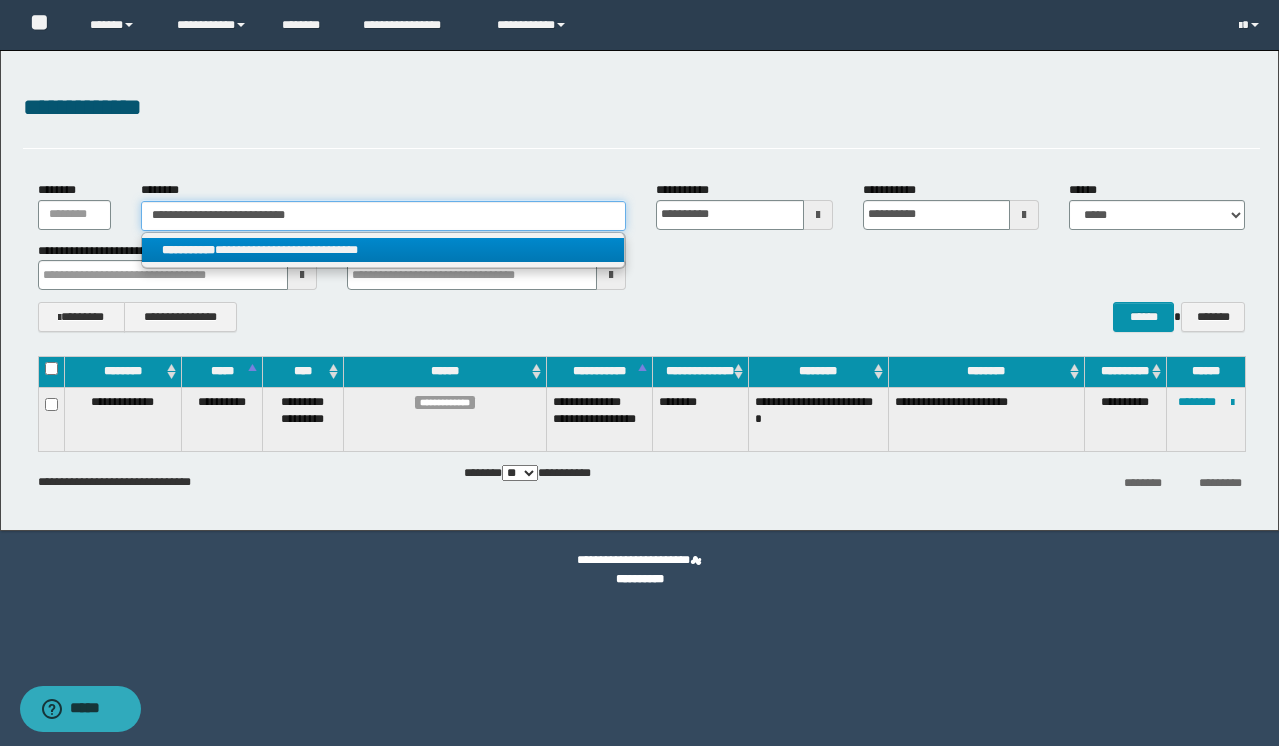 type on "**********" 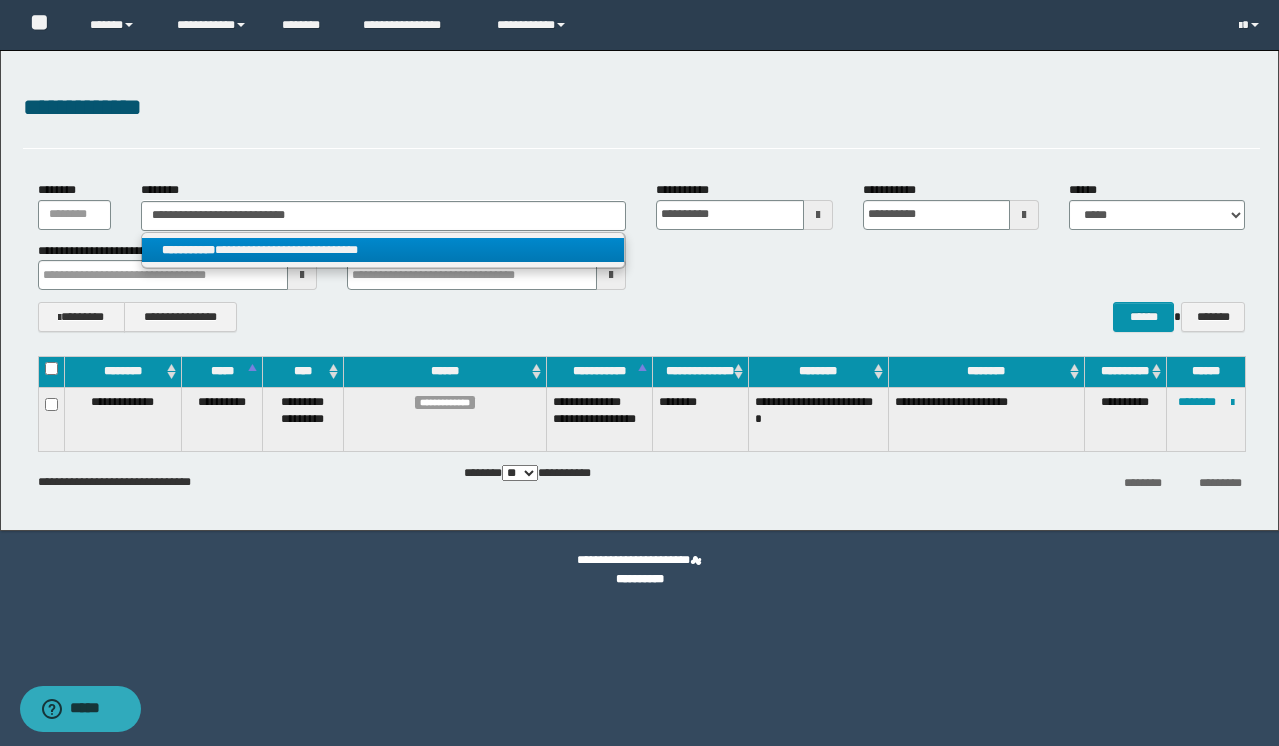click on "**********" at bounding box center (383, 250) 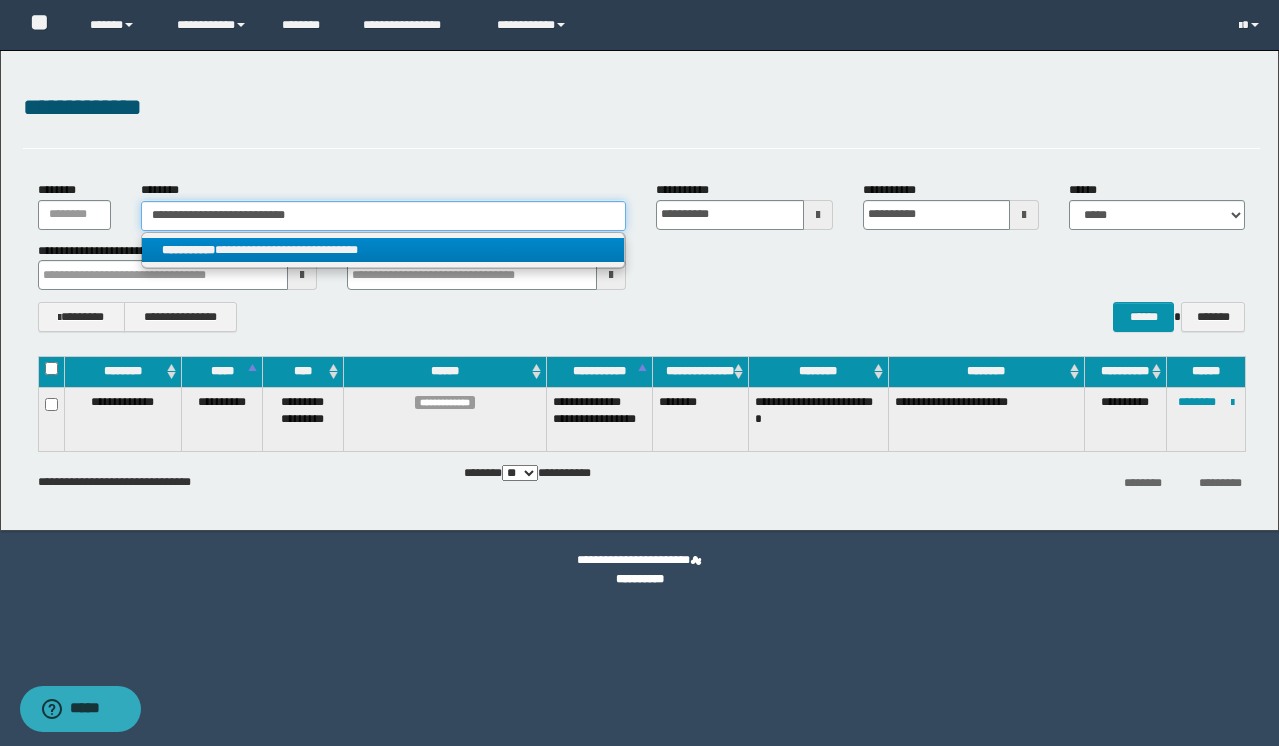 type 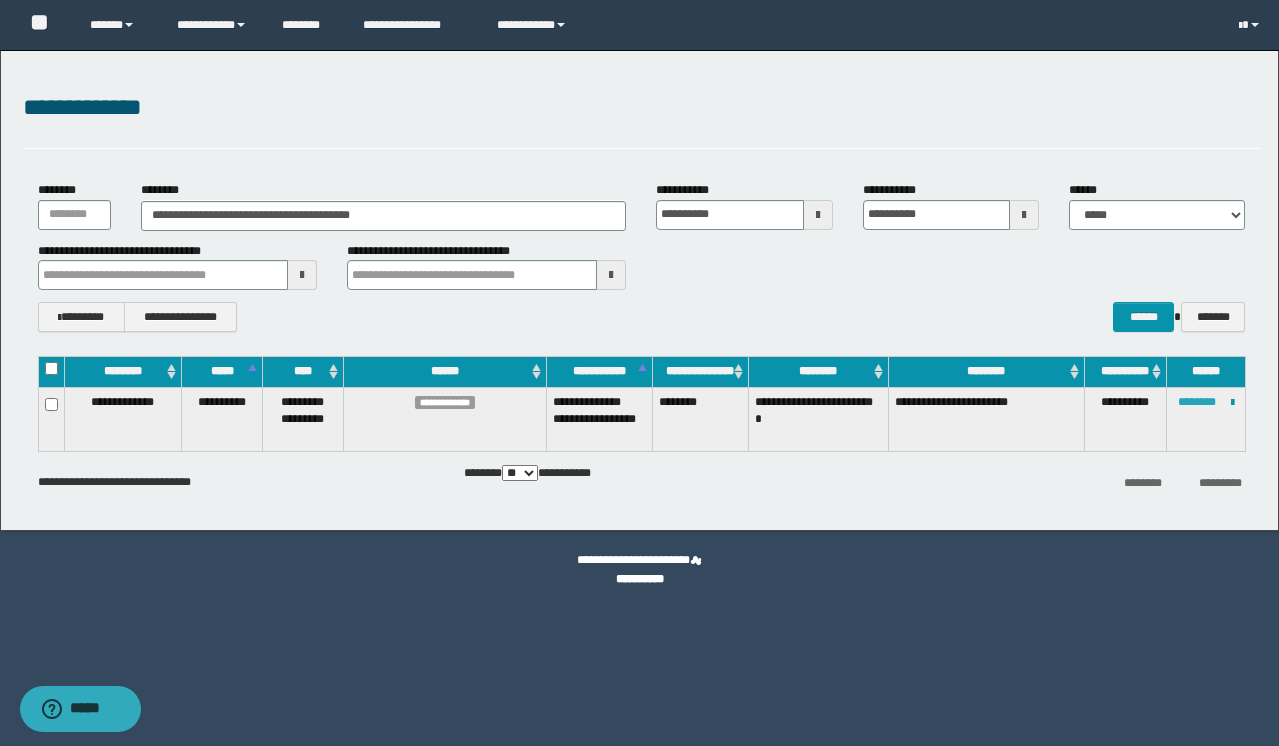 click on "********" at bounding box center [1197, 402] 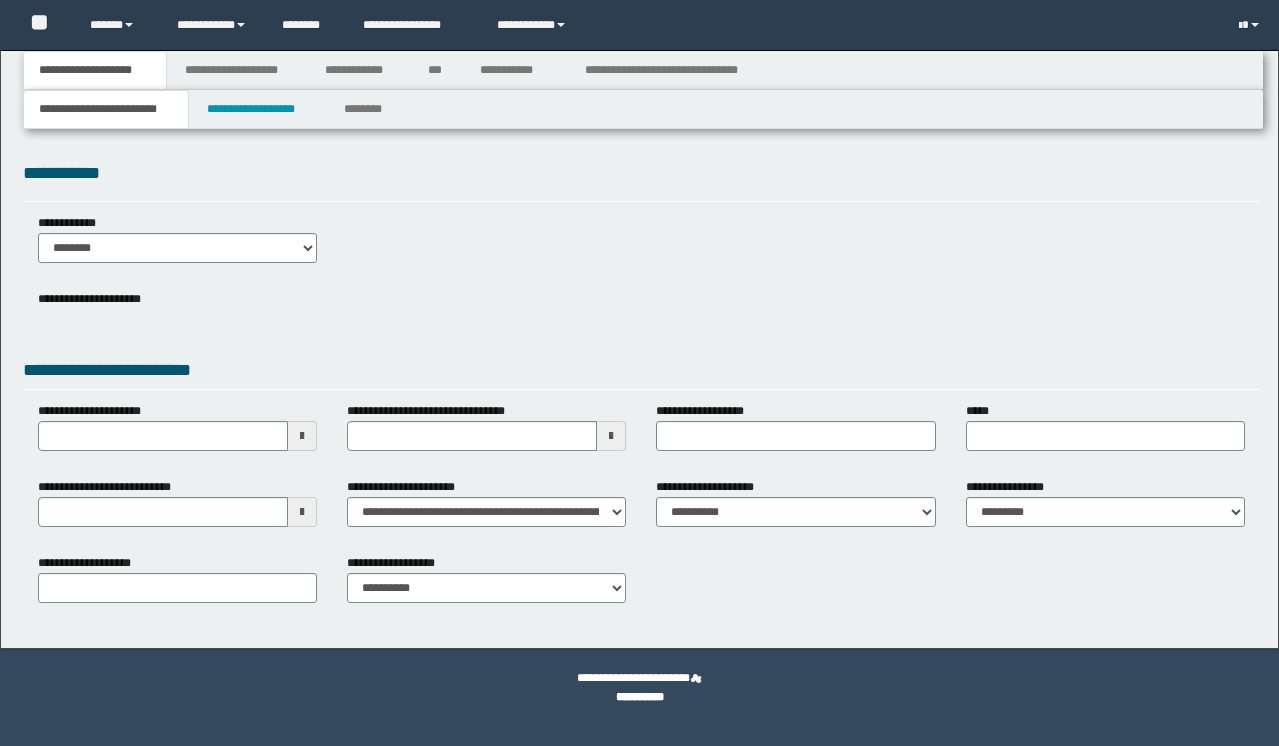 scroll, scrollTop: 0, scrollLeft: 0, axis: both 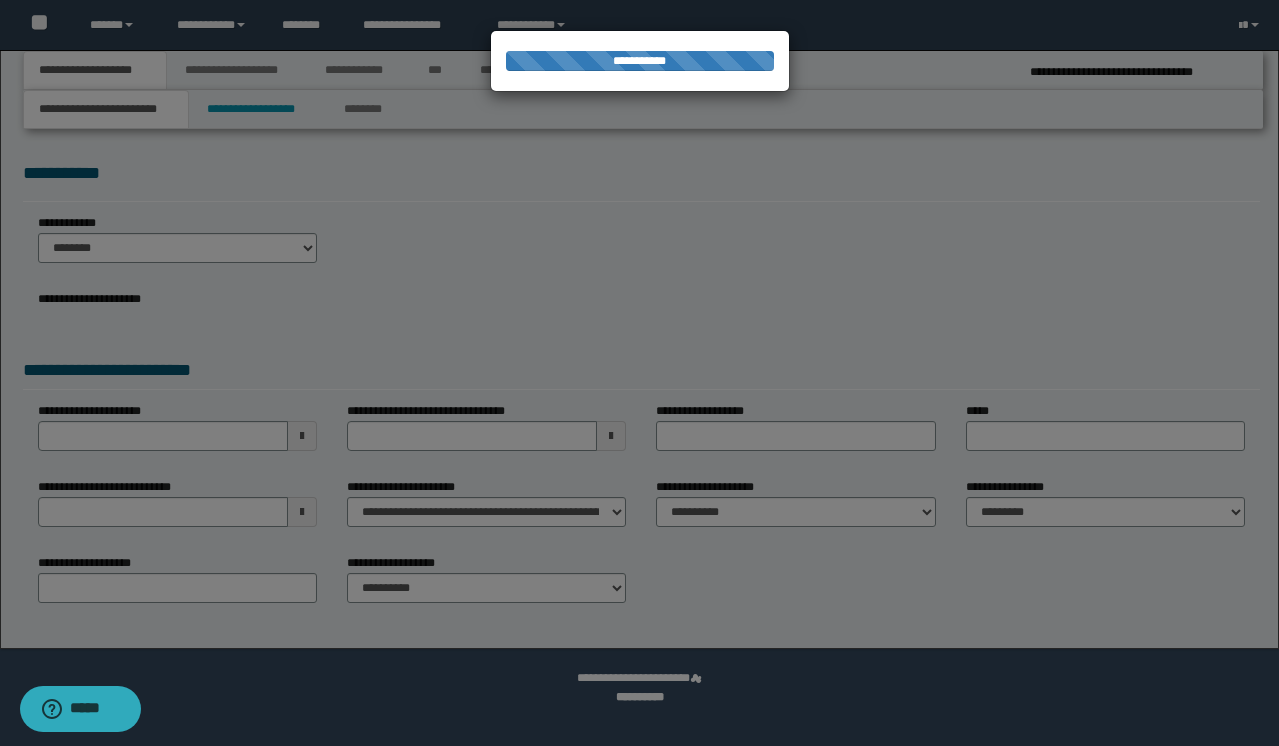 select on "*" 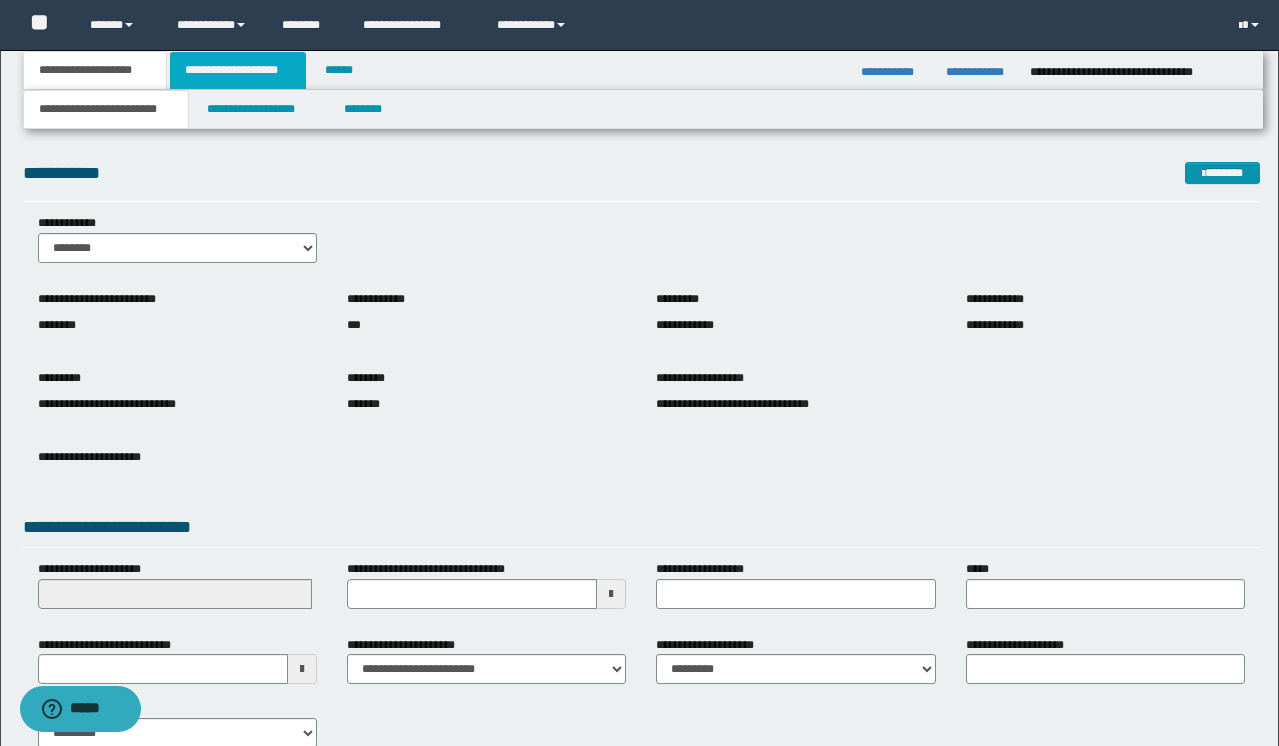 click on "**********" at bounding box center [238, 70] 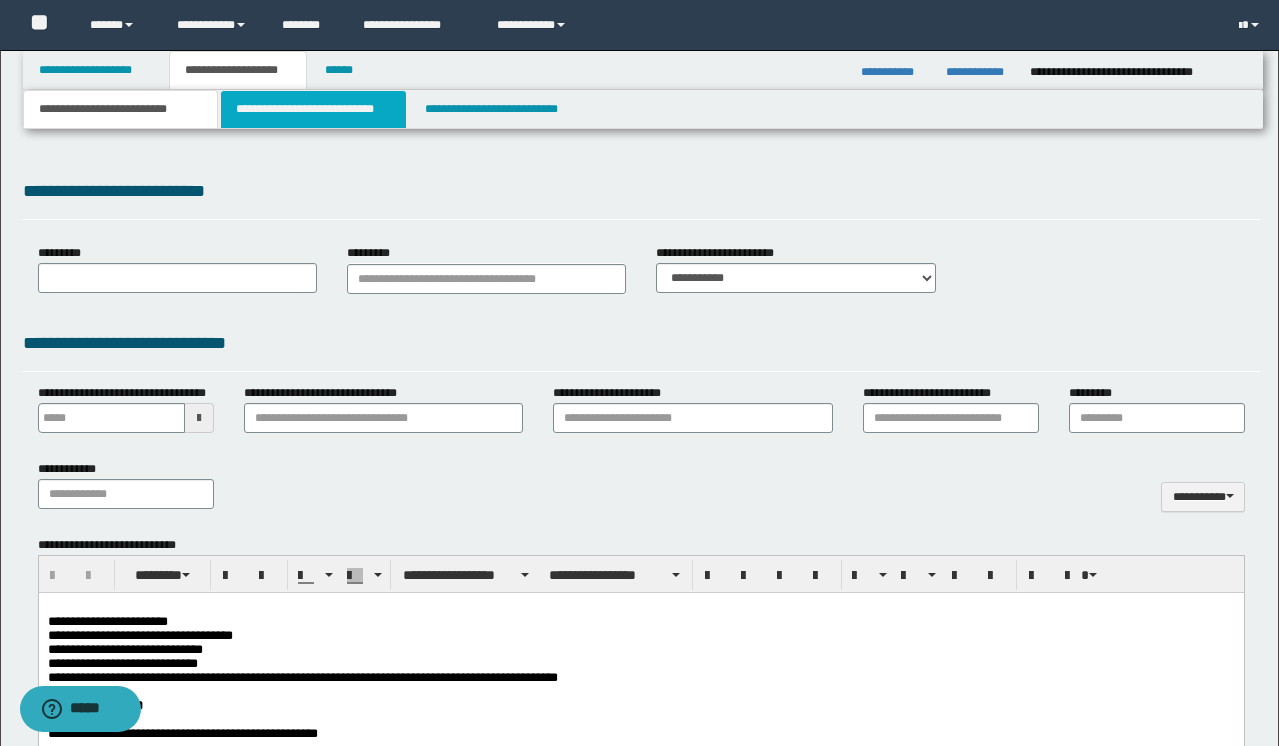 scroll, scrollTop: 0, scrollLeft: 0, axis: both 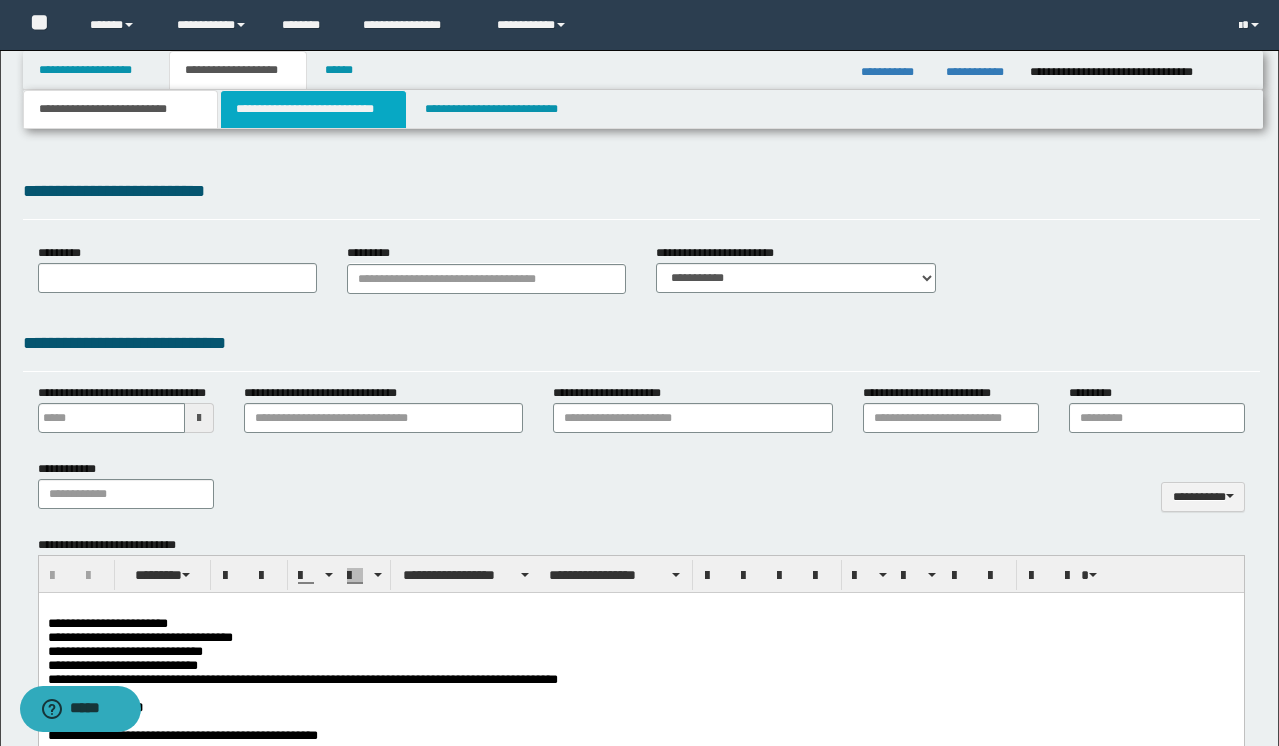 type on "**********" 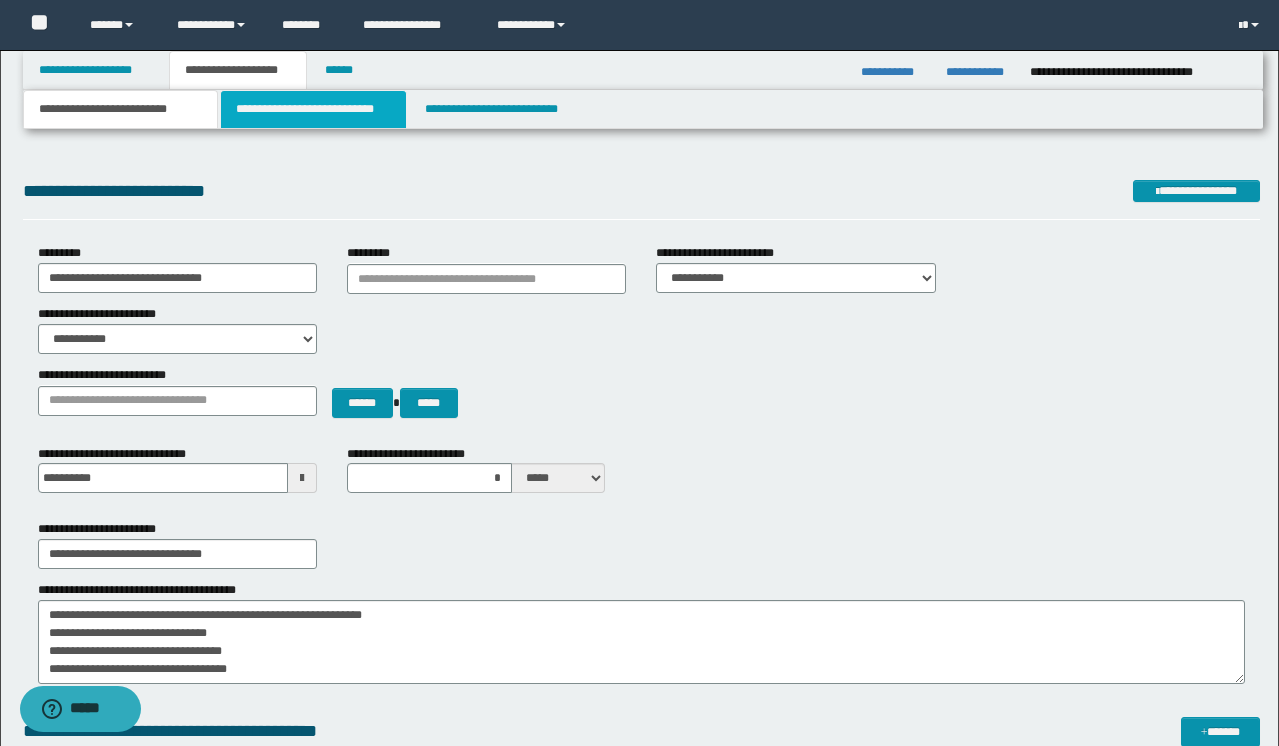 click on "**********" at bounding box center (314, 109) 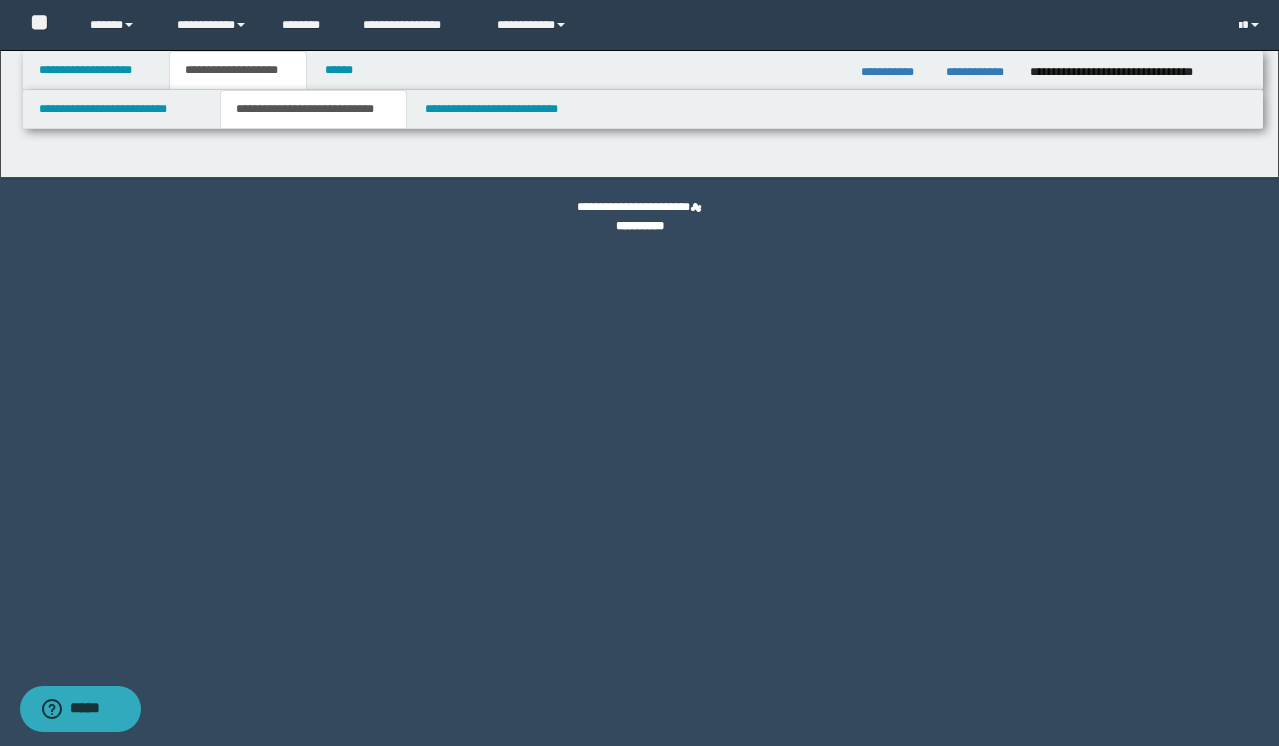 select on "*" 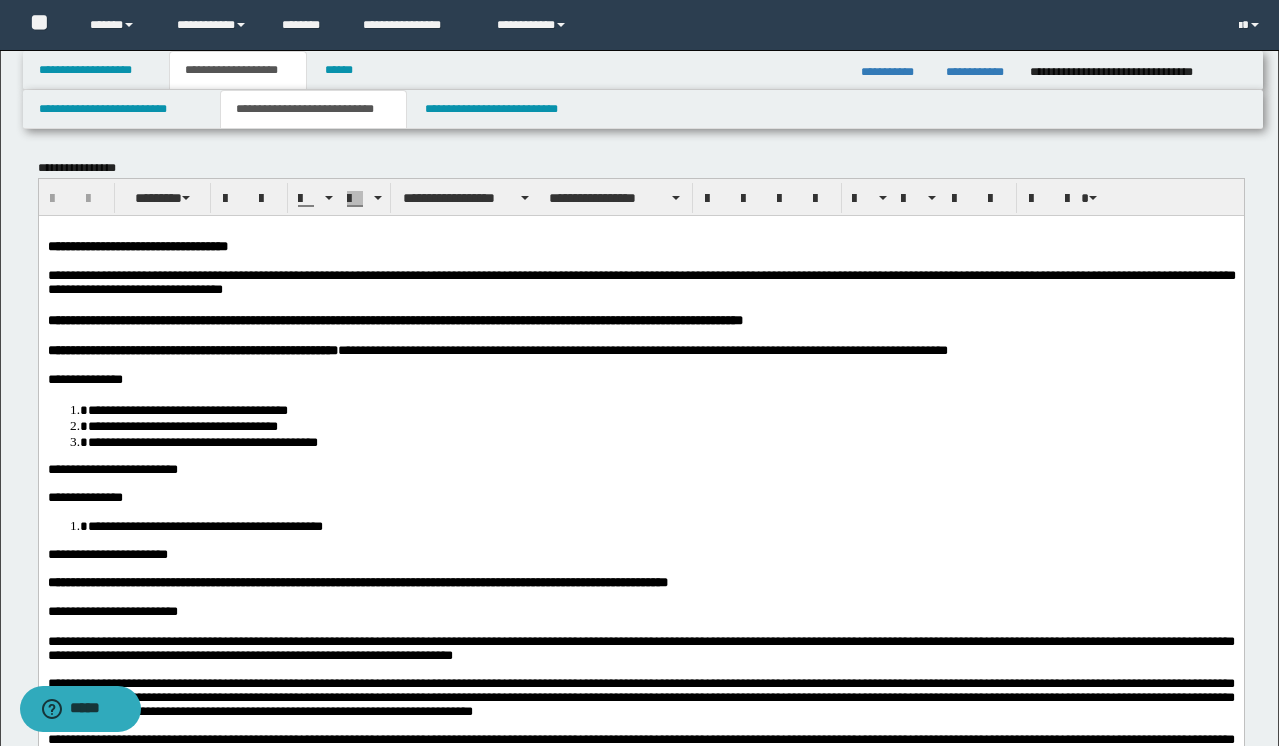 scroll, scrollTop: 0, scrollLeft: 0, axis: both 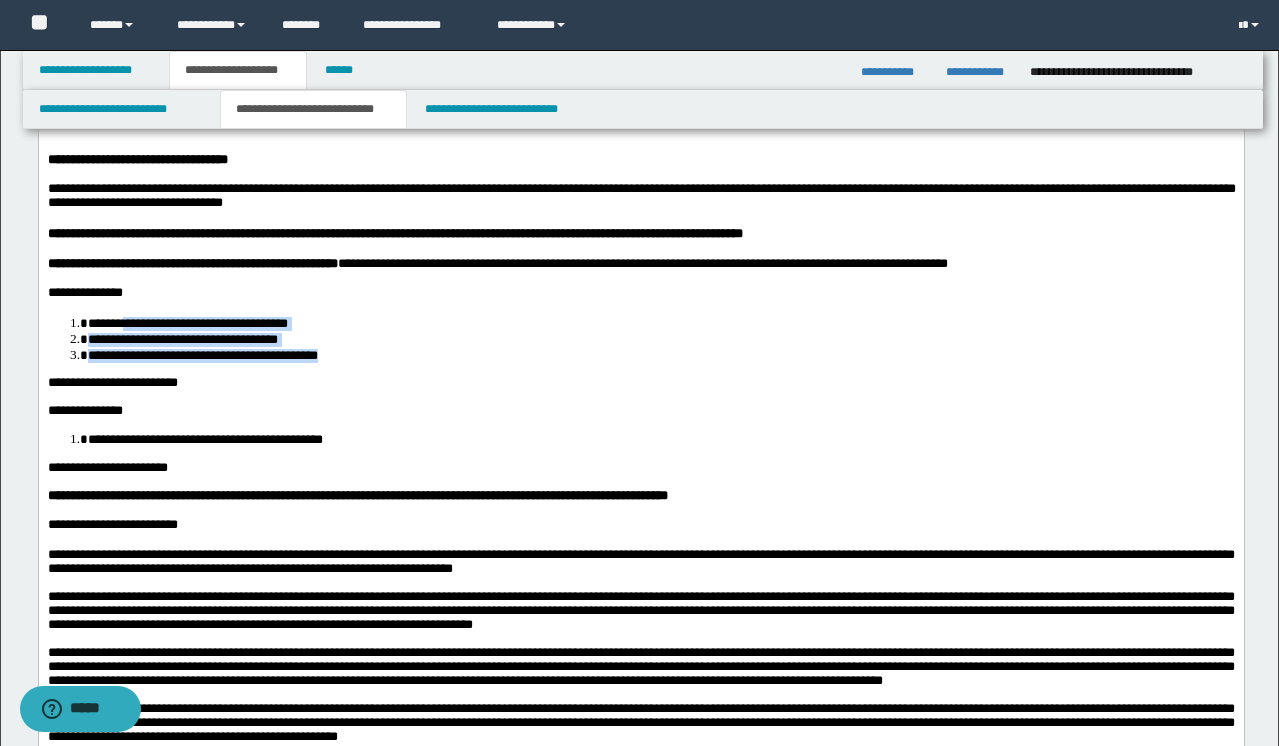 drag, startPoint x: 435, startPoint y: 364, endPoint x: 132, endPoint y: 324, distance: 305.62885 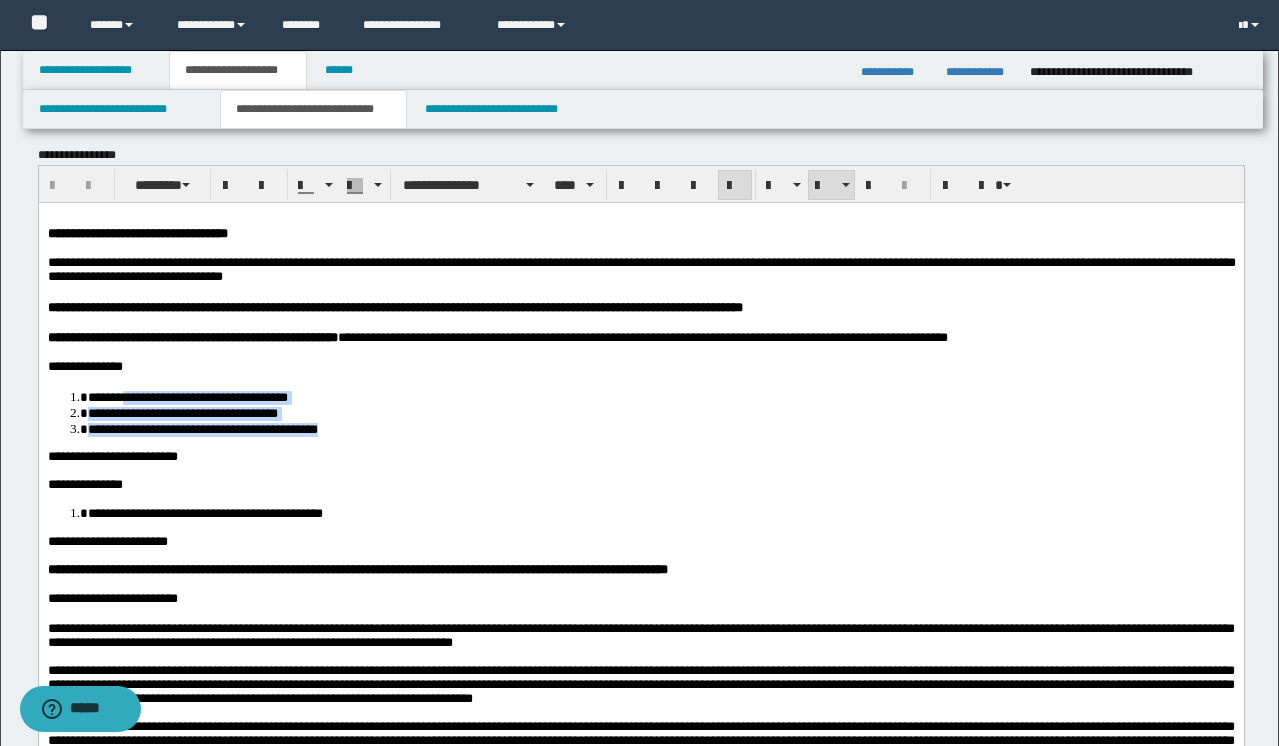 scroll, scrollTop: 0, scrollLeft: 0, axis: both 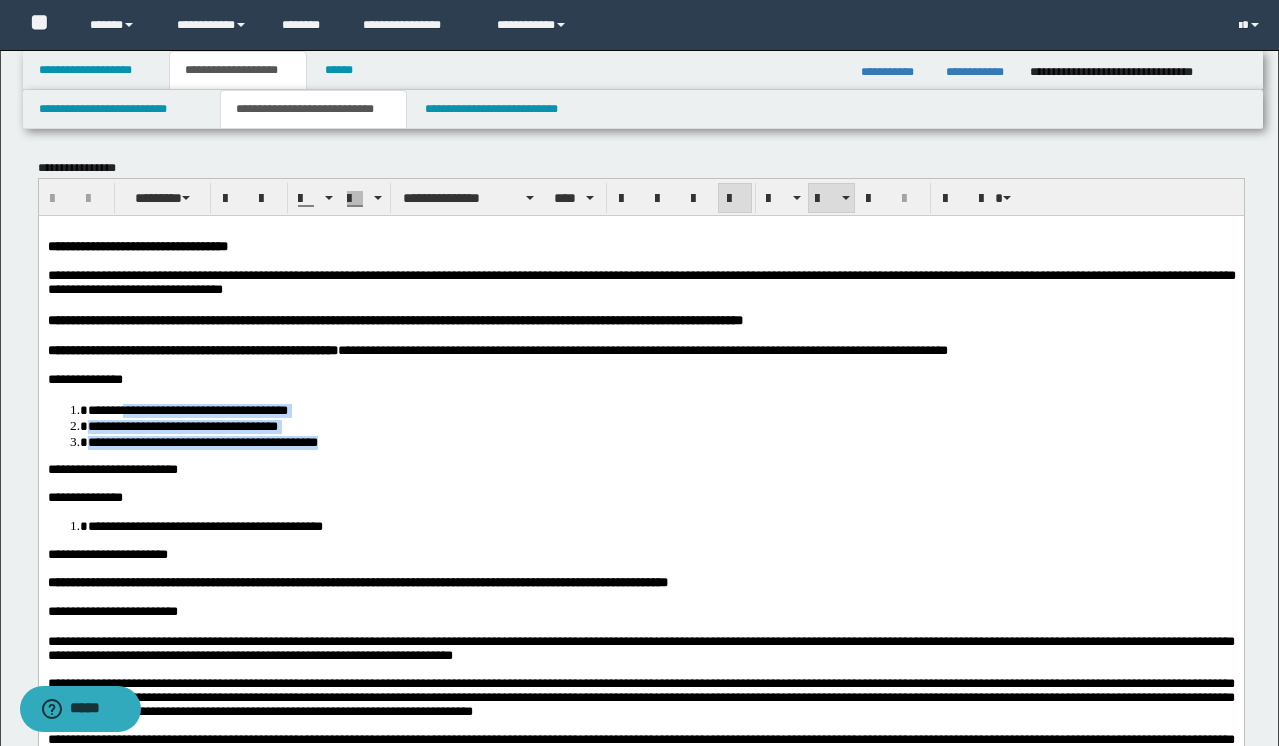 copy on "**********" 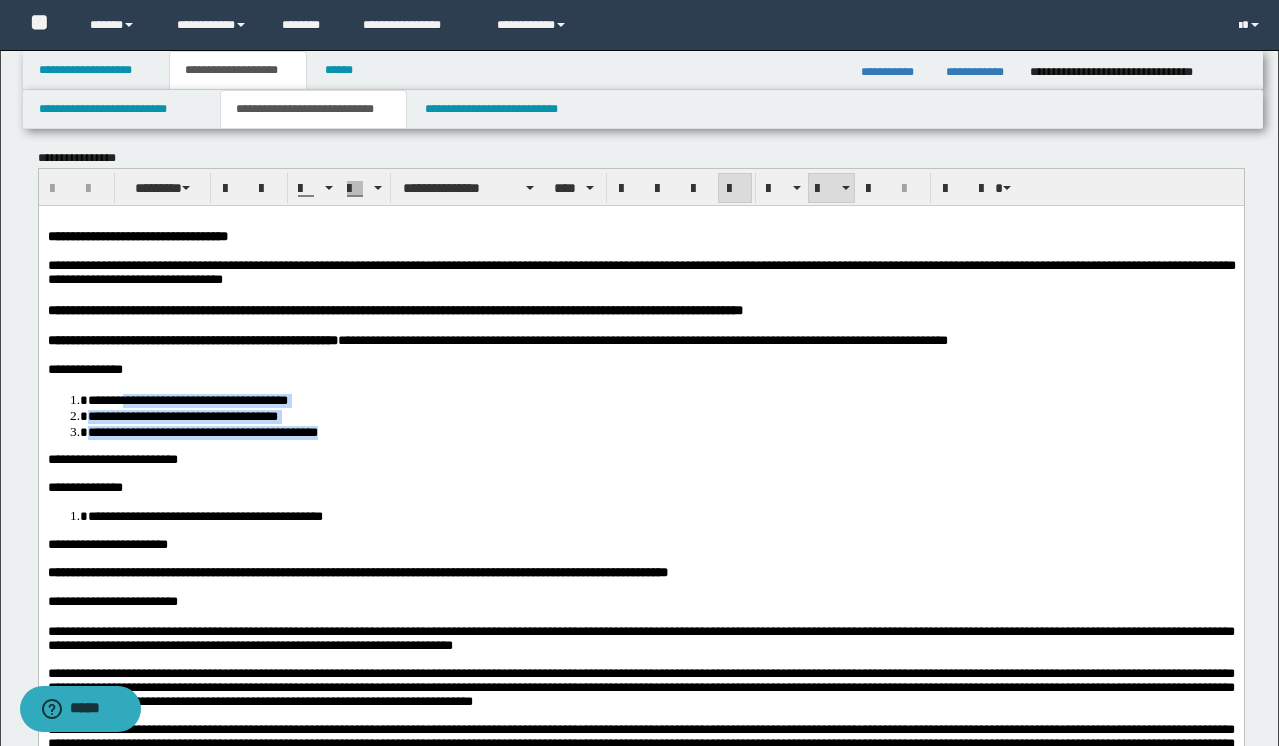 scroll, scrollTop: 12, scrollLeft: 0, axis: vertical 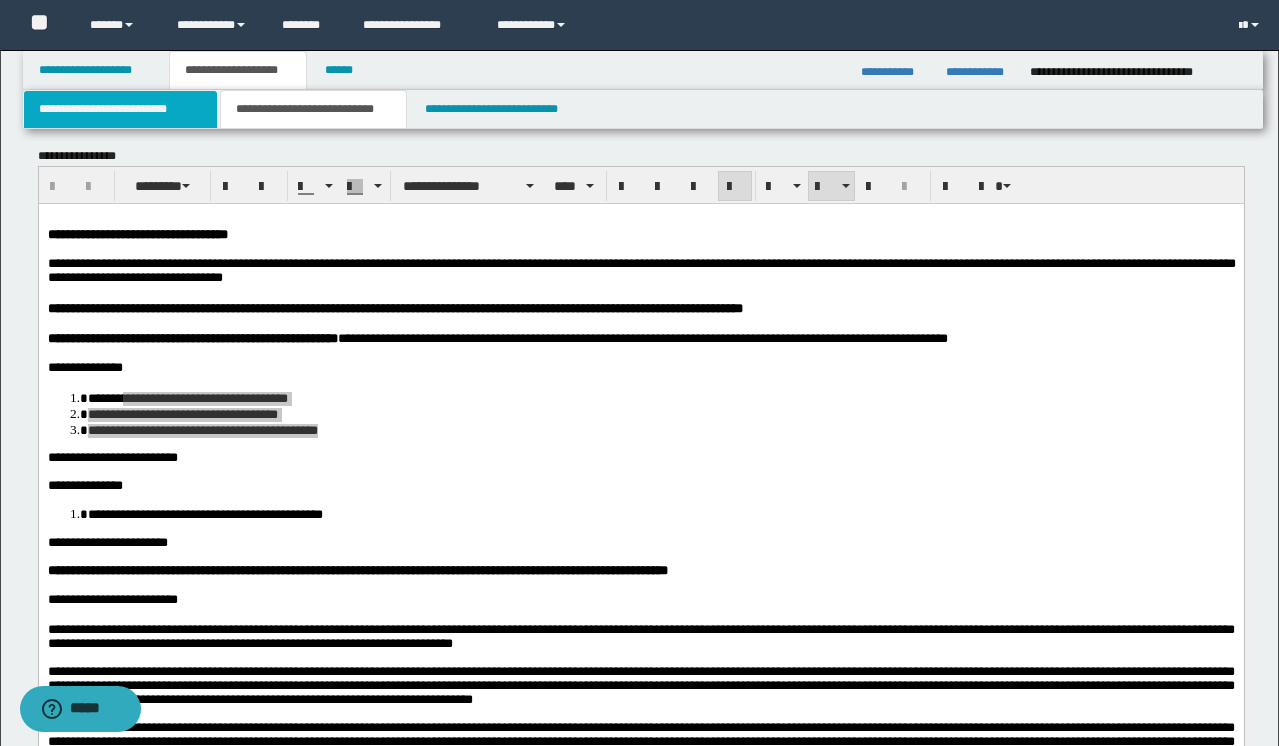 click on "**********" at bounding box center [120, 109] 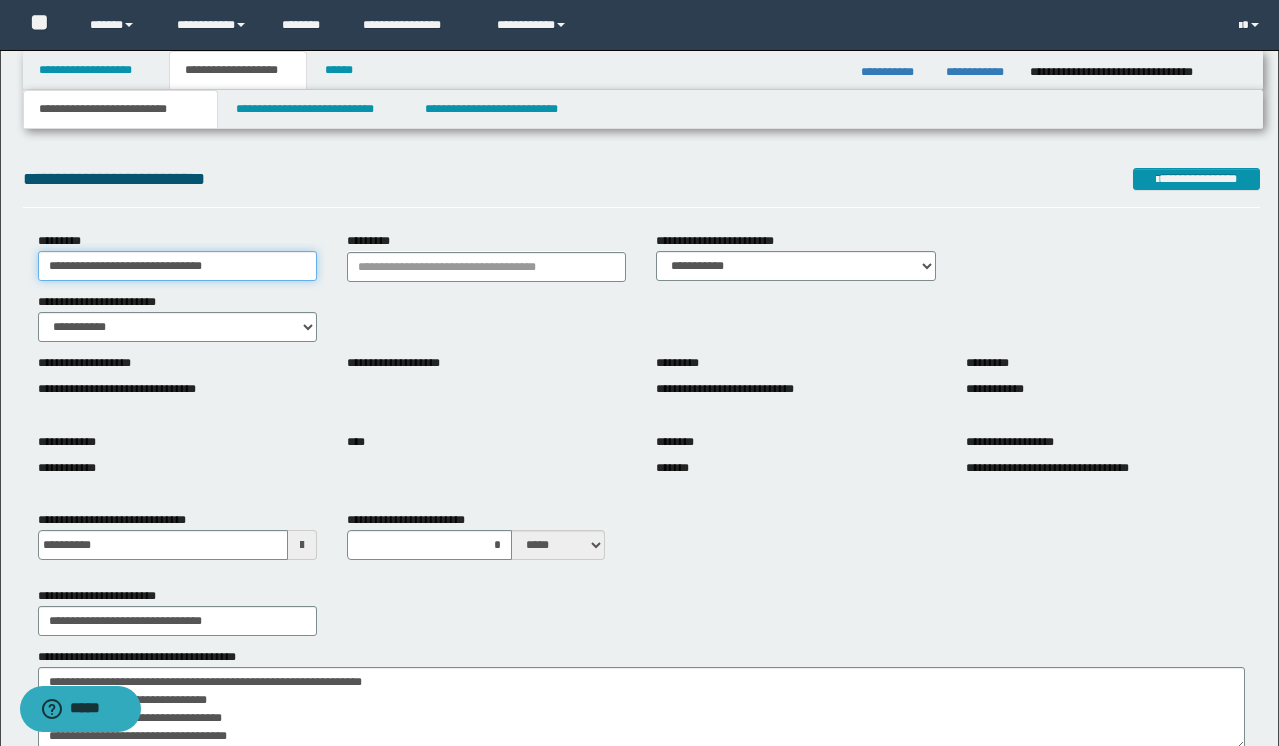 drag, startPoint x: 278, startPoint y: 266, endPoint x: 65, endPoint y: 264, distance: 213.00938 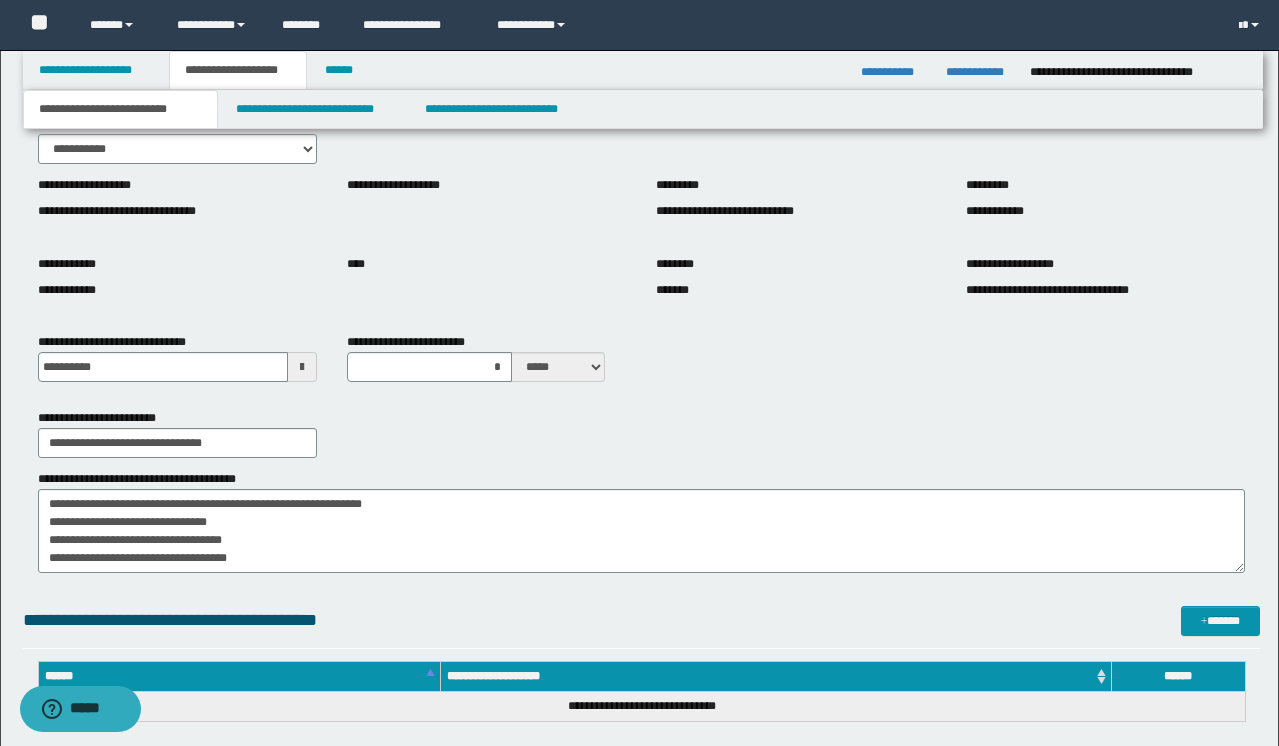 scroll, scrollTop: 191, scrollLeft: 0, axis: vertical 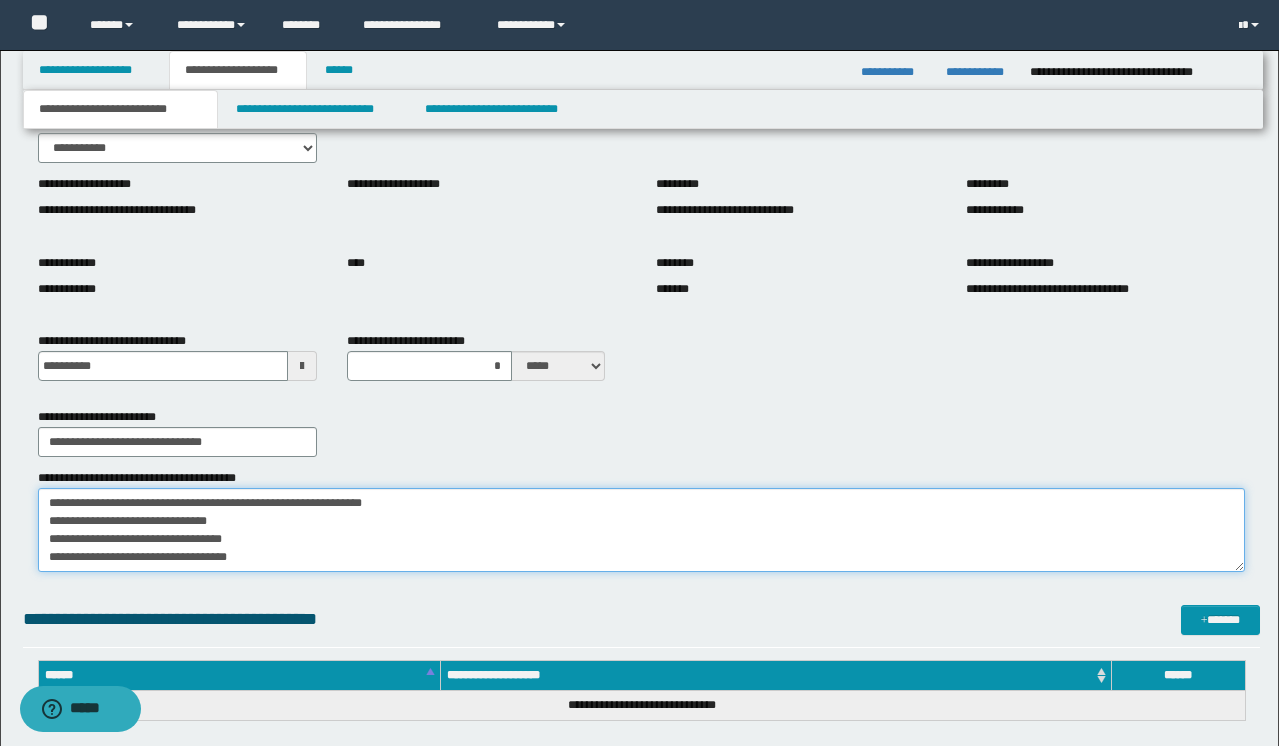 click on "**********" at bounding box center [641, 530] 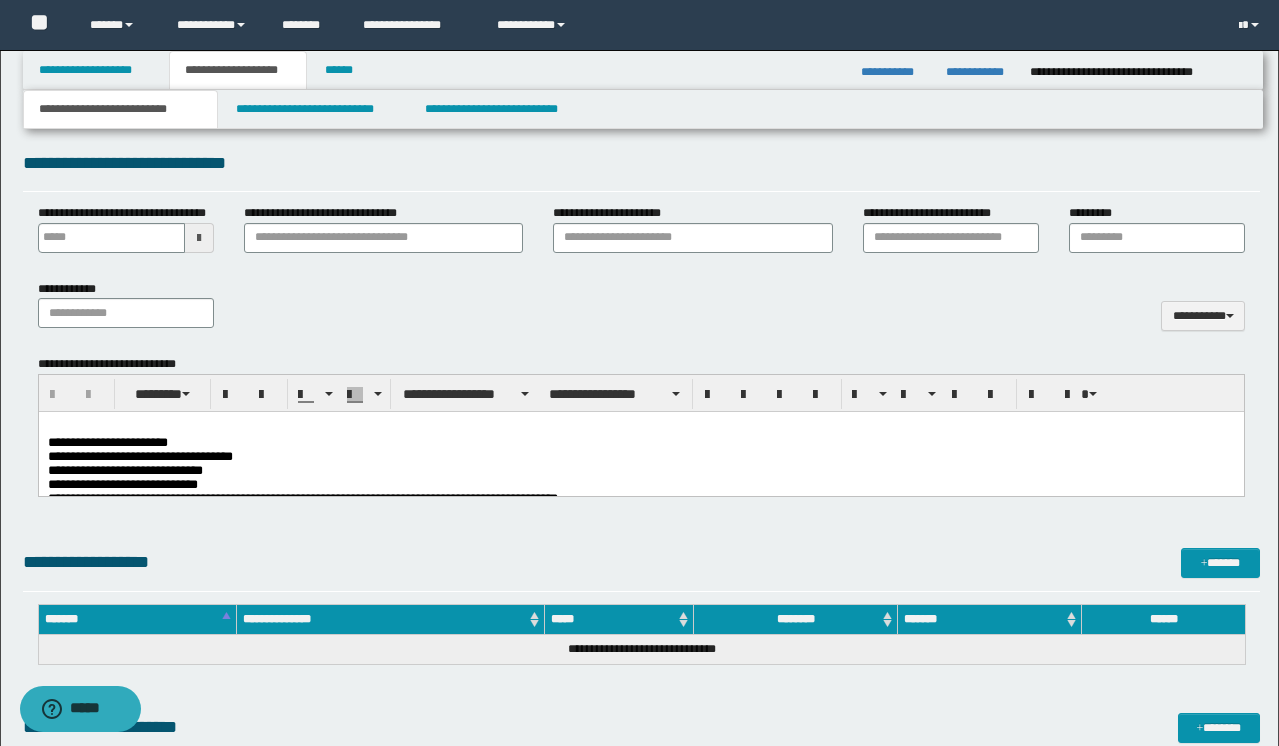 scroll, scrollTop: 855, scrollLeft: 0, axis: vertical 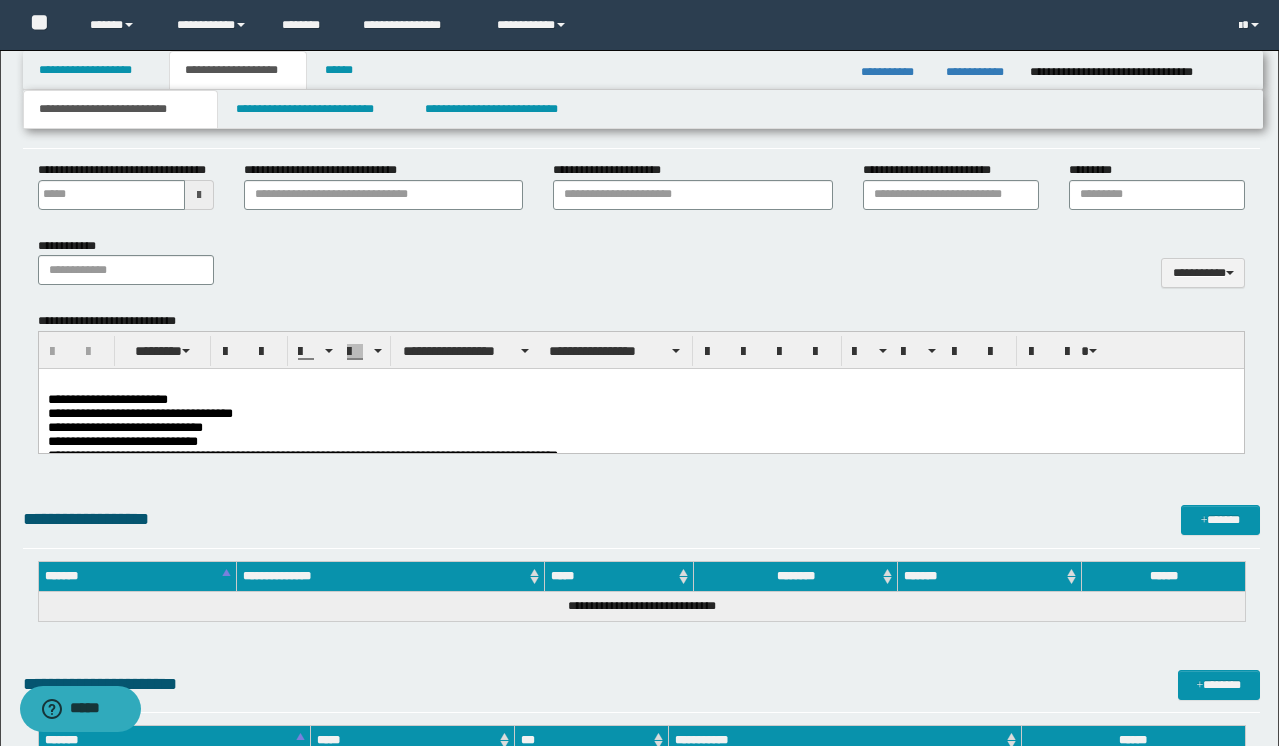 click on "**********" at bounding box center (640, 428) 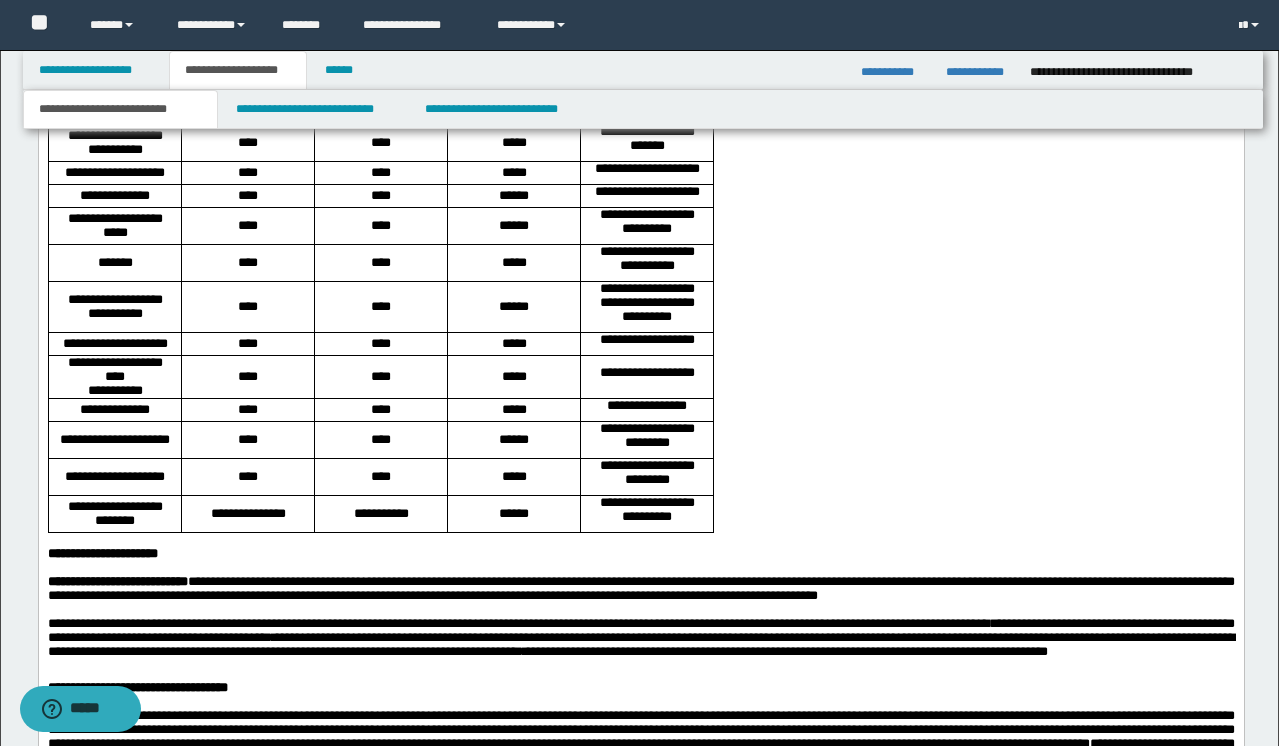 scroll, scrollTop: 1336, scrollLeft: 0, axis: vertical 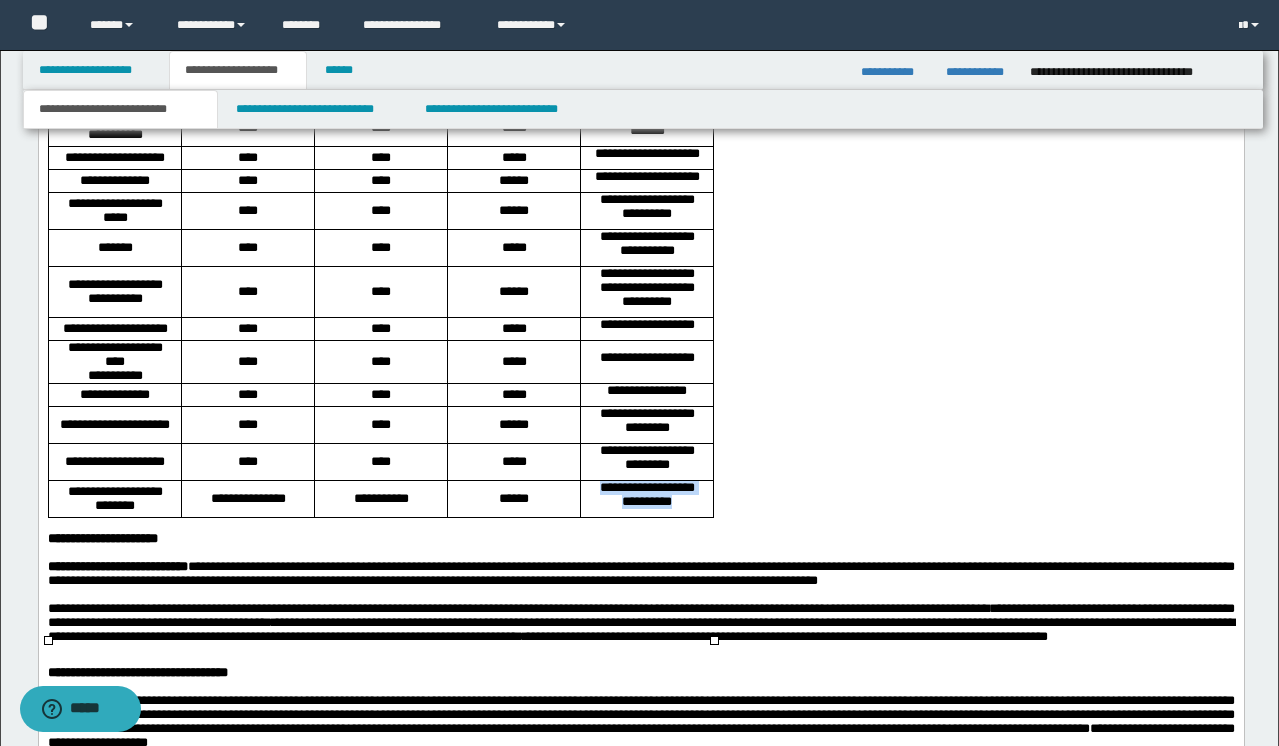 drag, startPoint x: 673, startPoint y: 623, endPoint x: 598, endPoint y: 604, distance: 77.36925 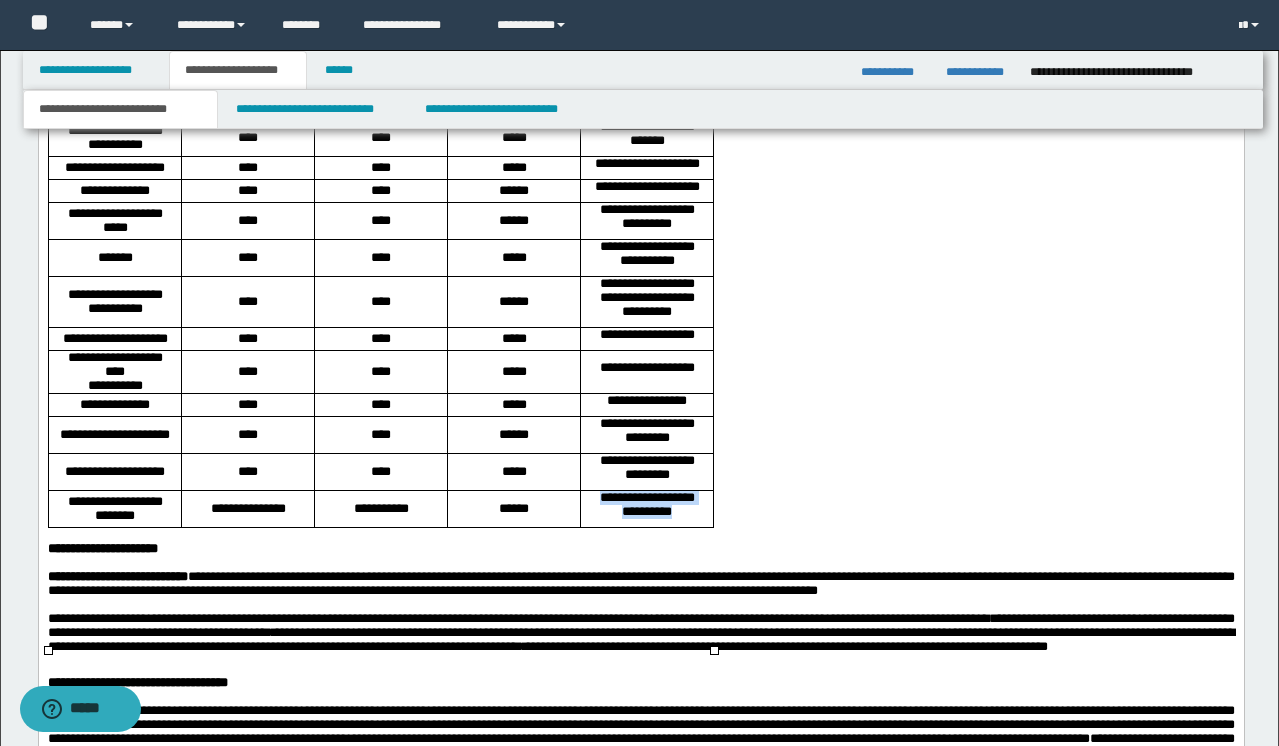 scroll, scrollTop: 1339, scrollLeft: 0, axis: vertical 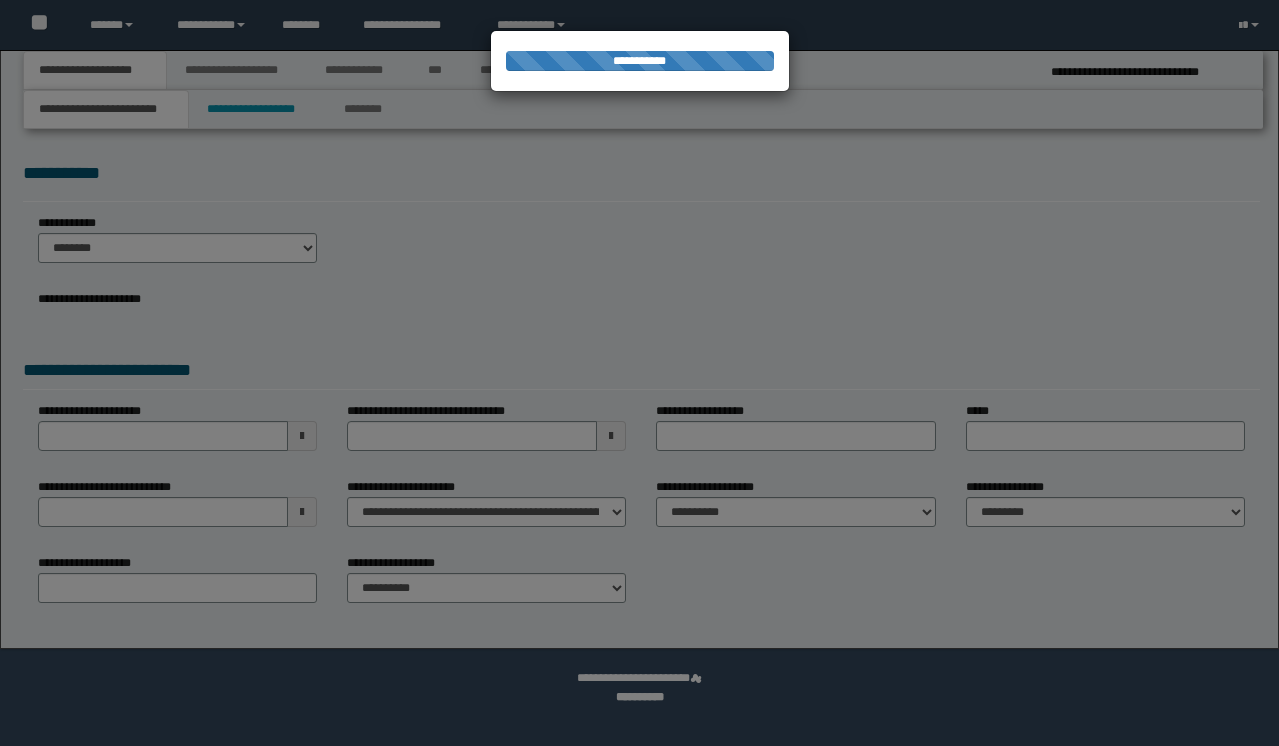 select on "*" 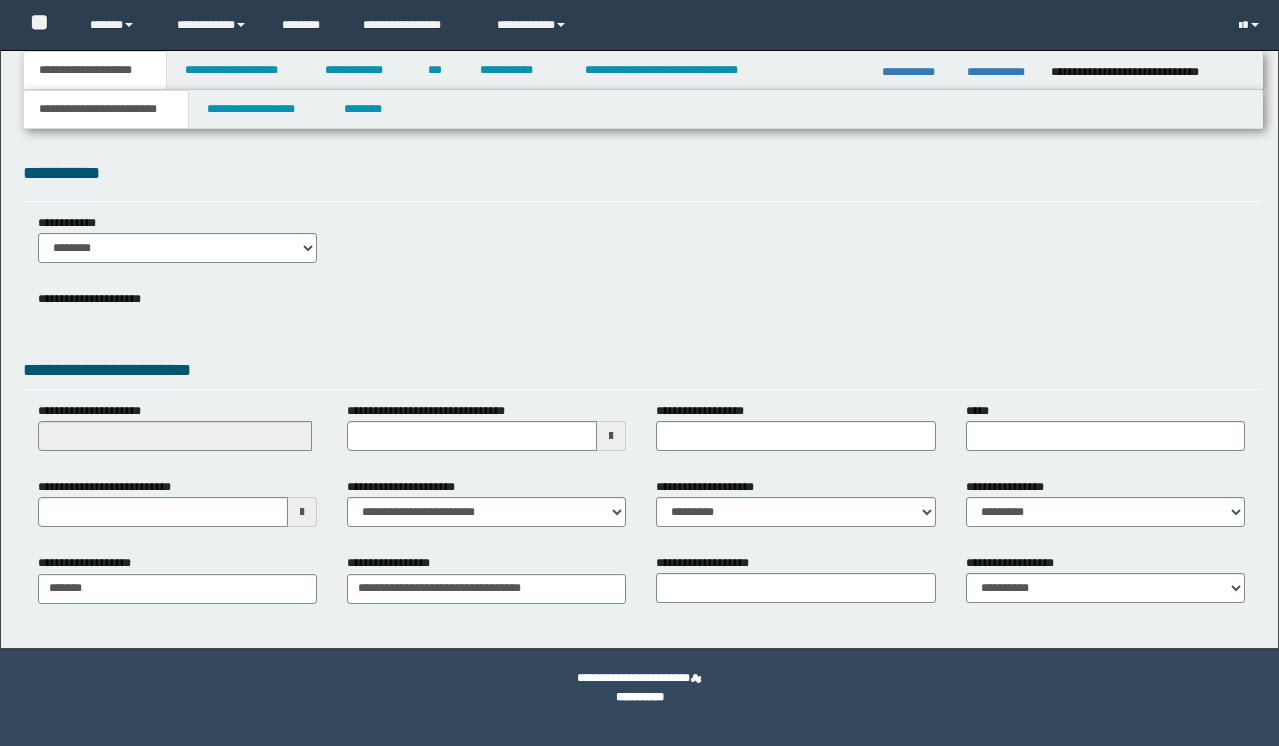 scroll, scrollTop: 0, scrollLeft: 0, axis: both 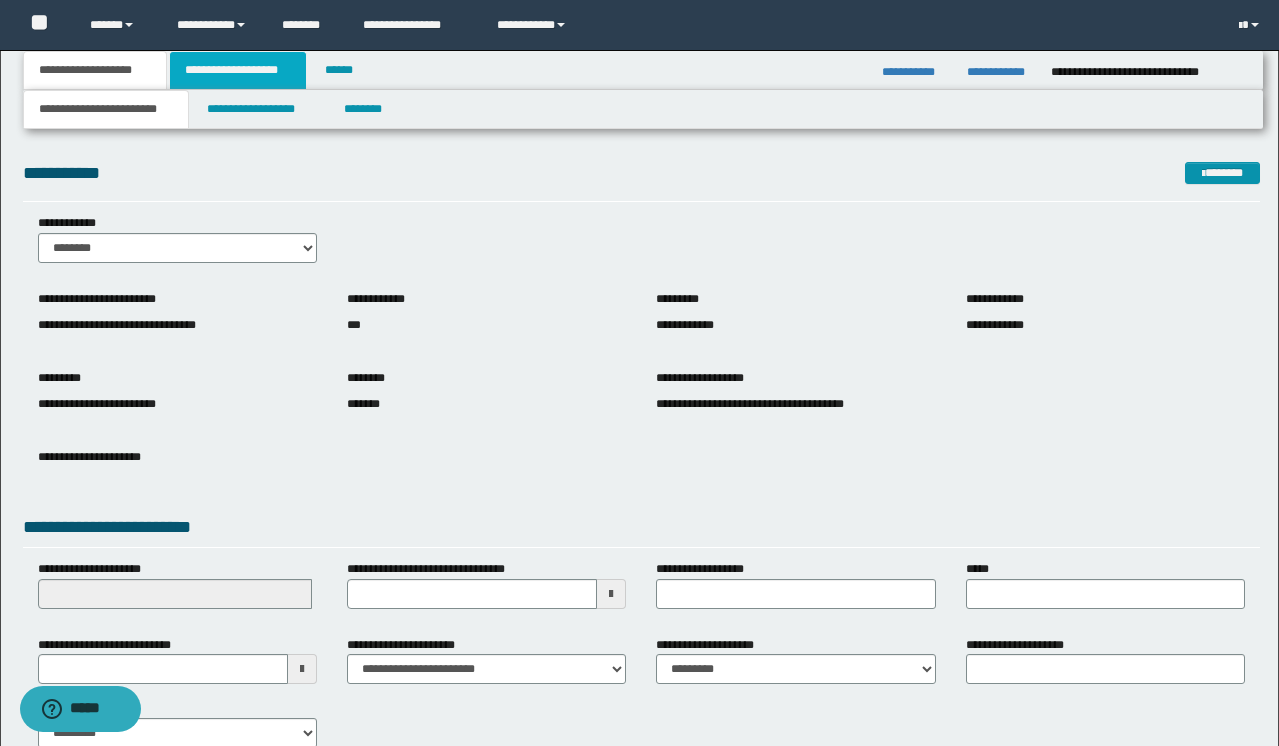 click on "**********" at bounding box center (238, 70) 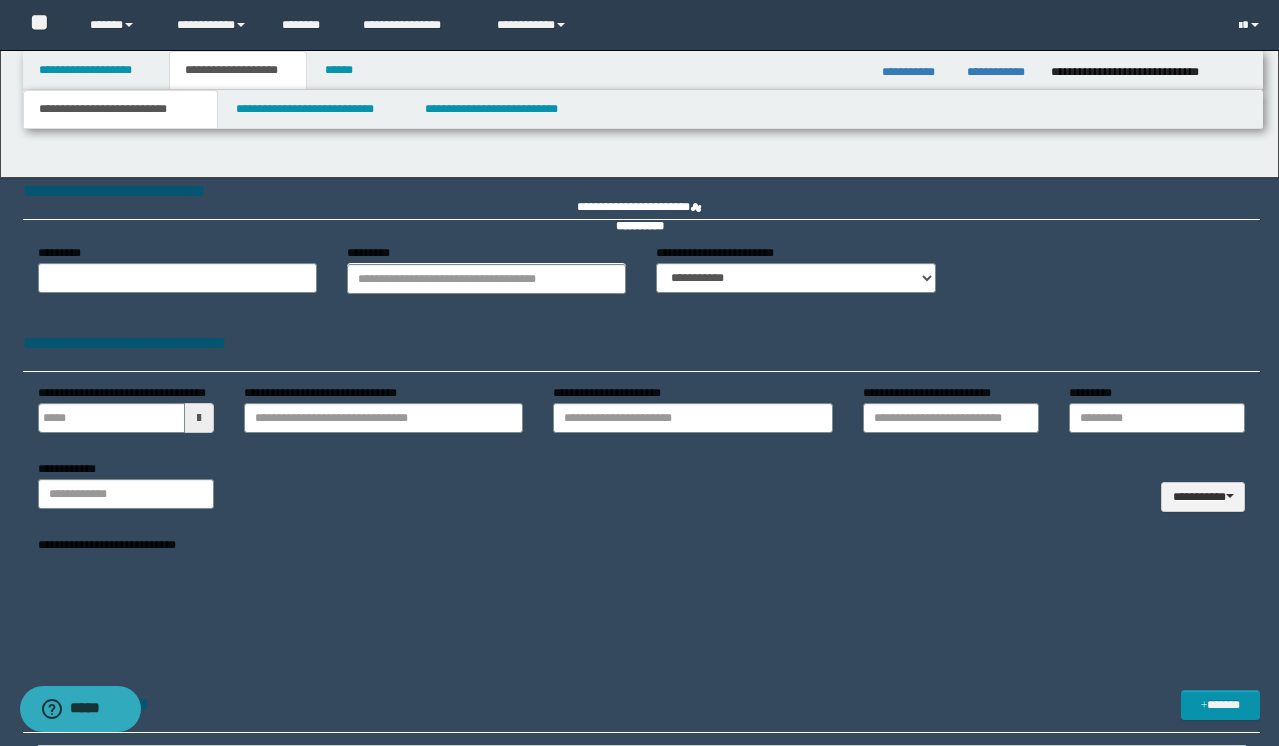 type 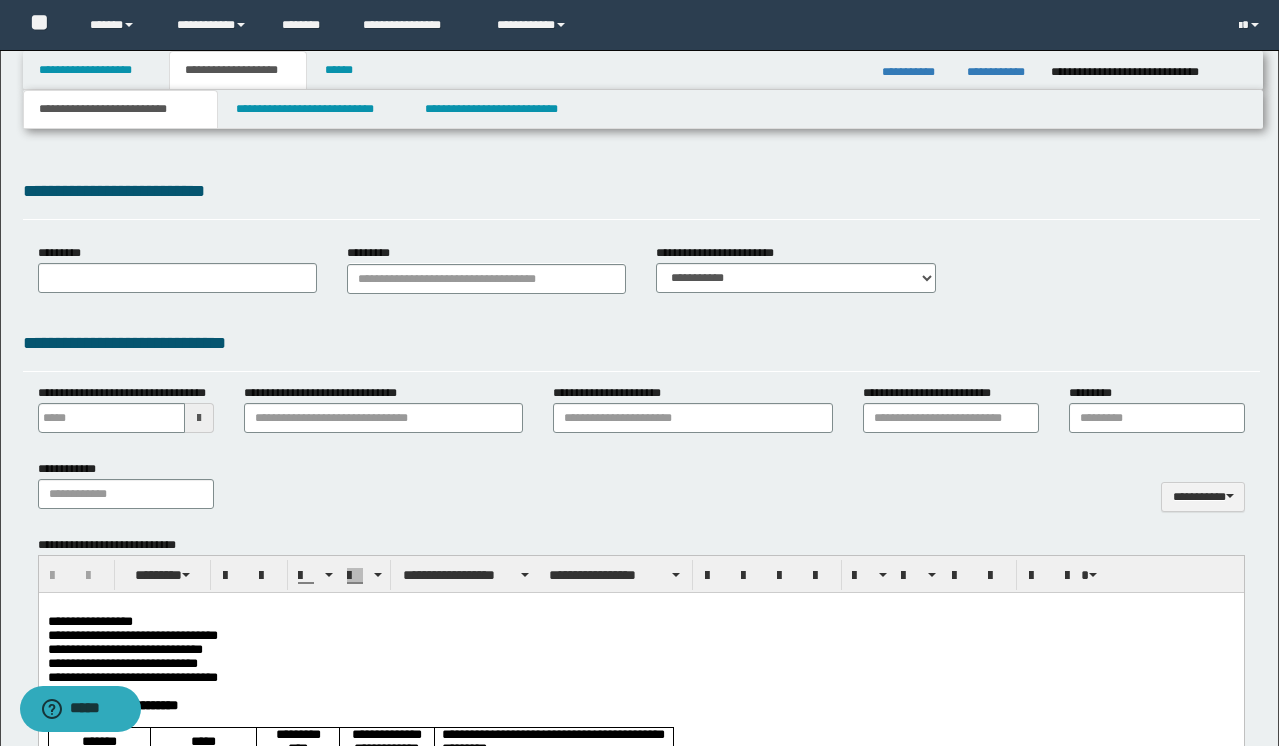 scroll, scrollTop: 0, scrollLeft: 0, axis: both 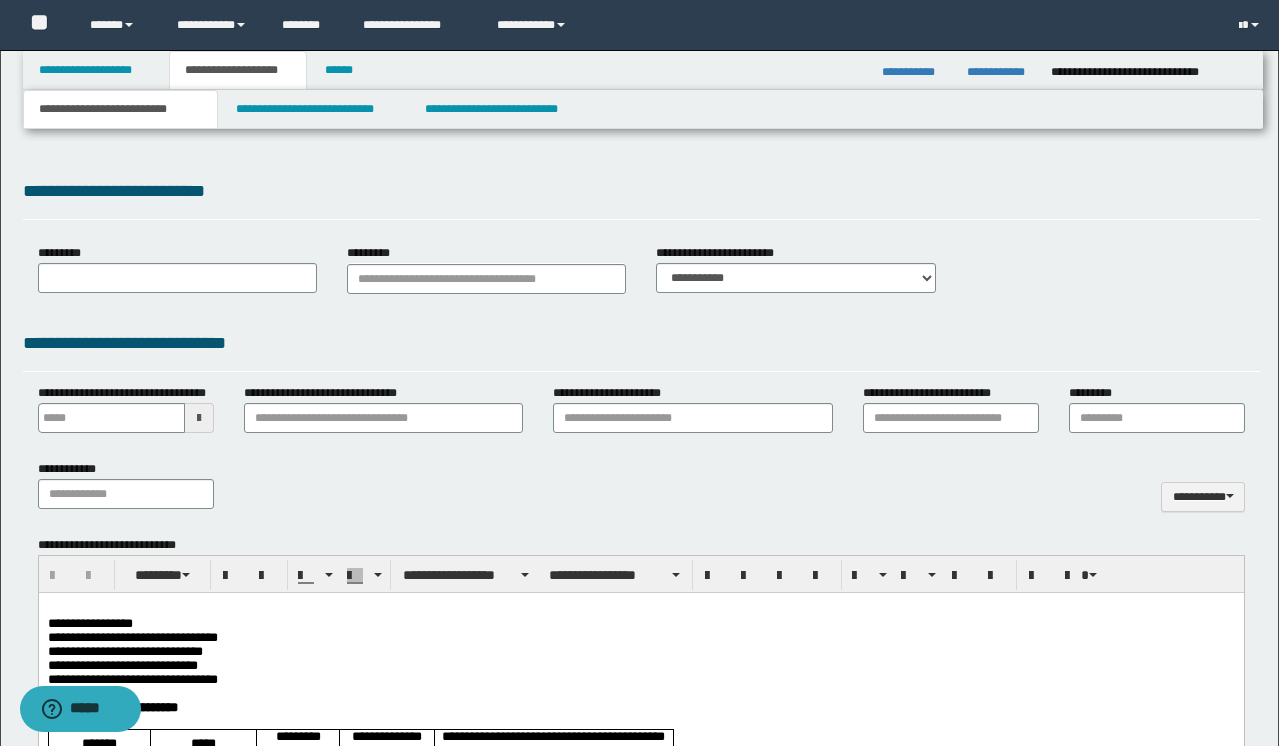 type on "**********" 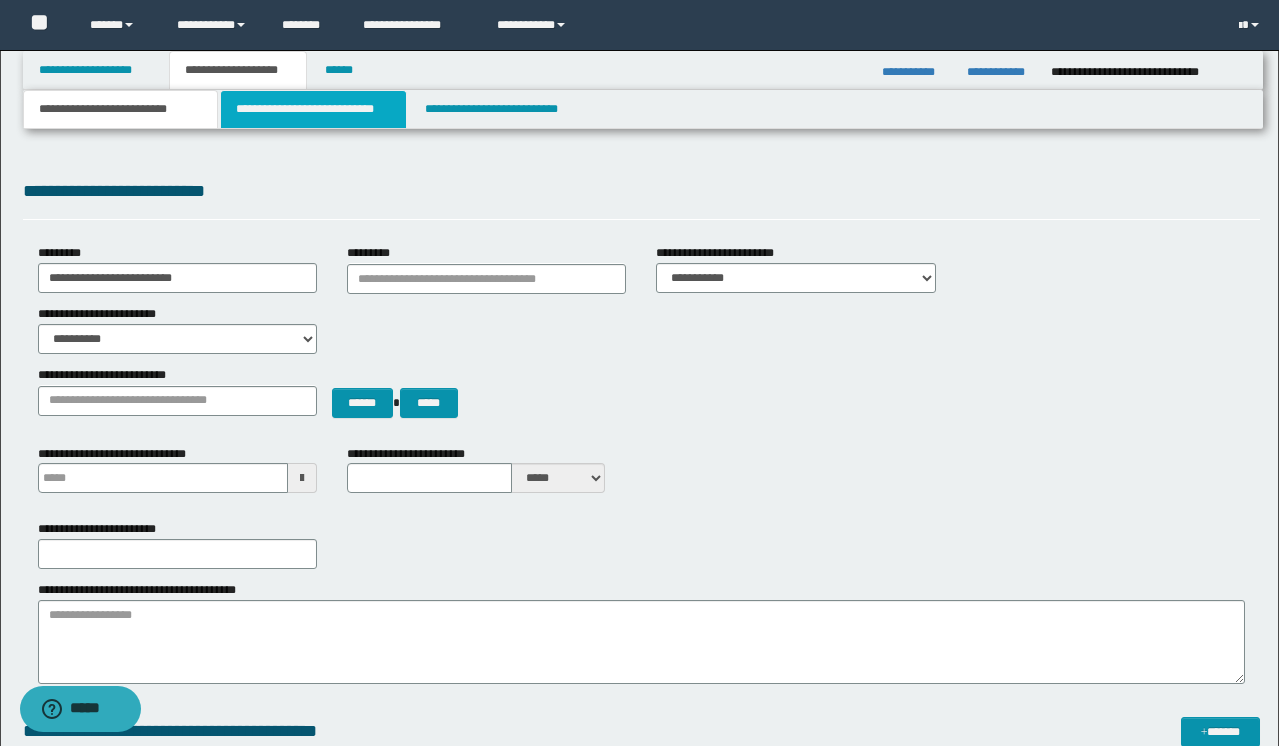 click on "**********" at bounding box center [314, 109] 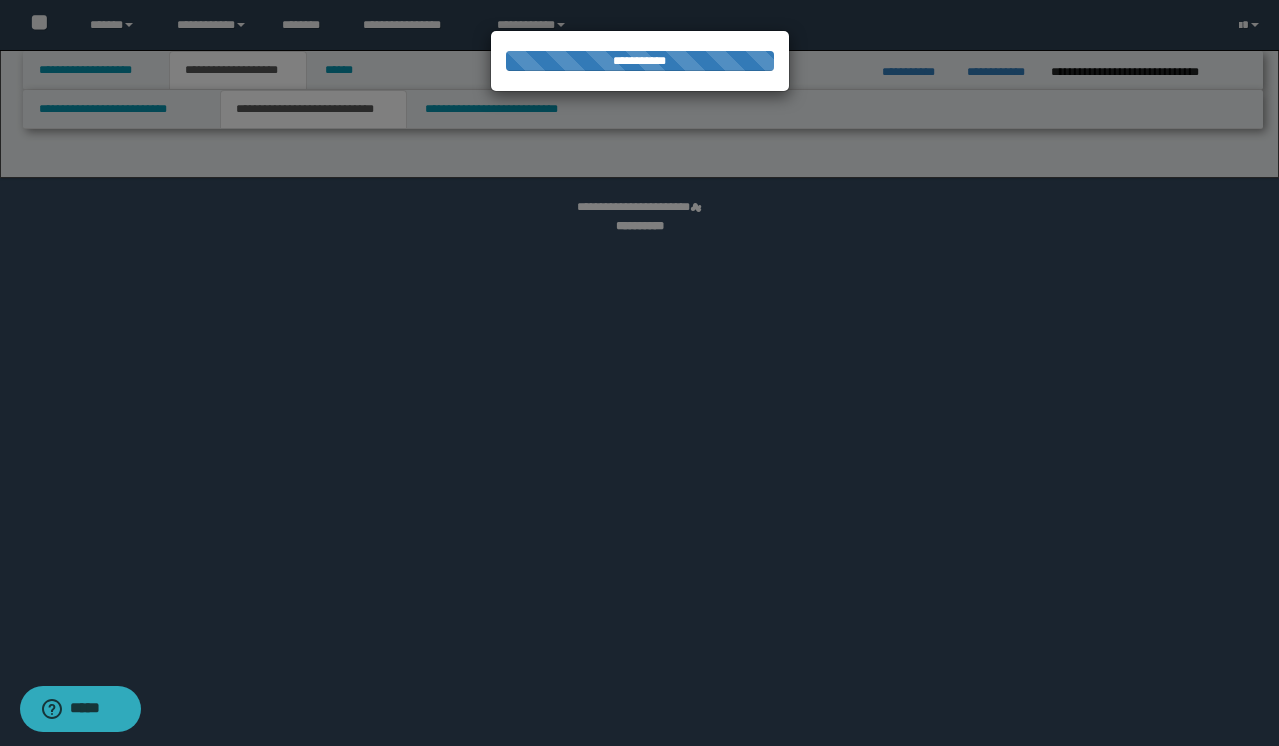 select on "*" 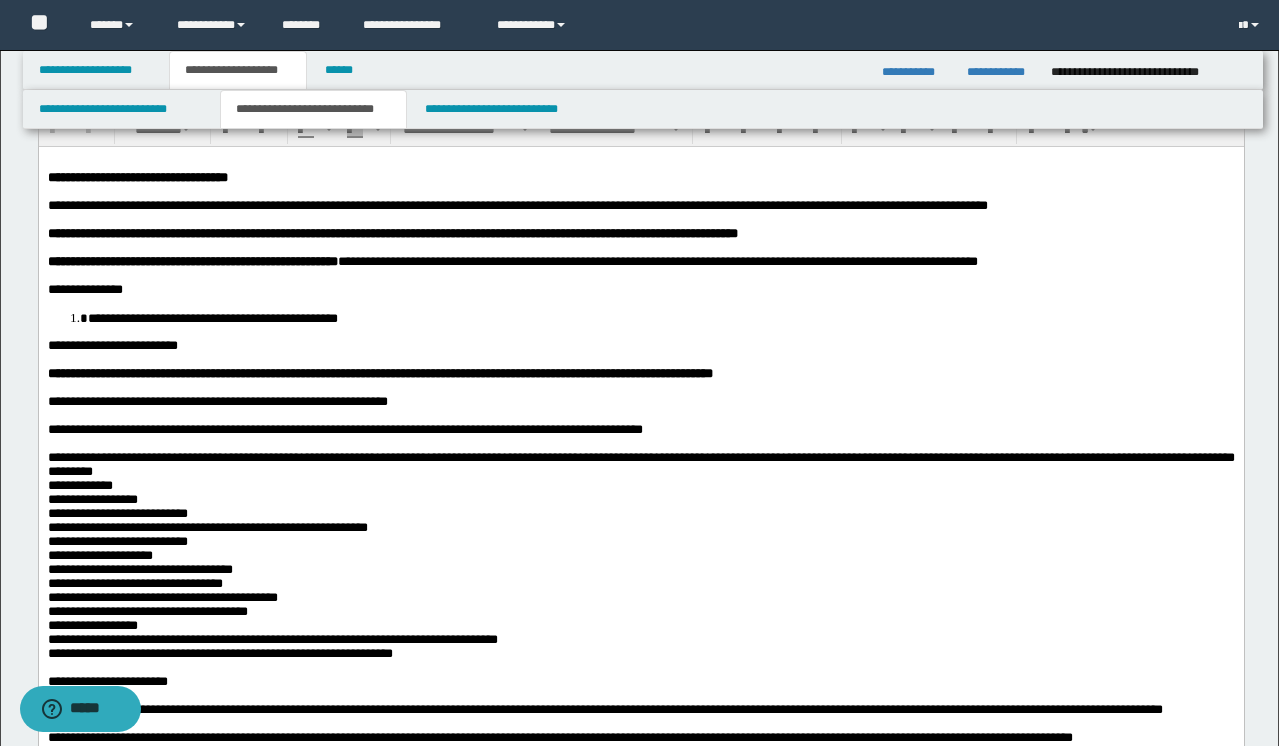 scroll, scrollTop: 73, scrollLeft: 0, axis: vertical 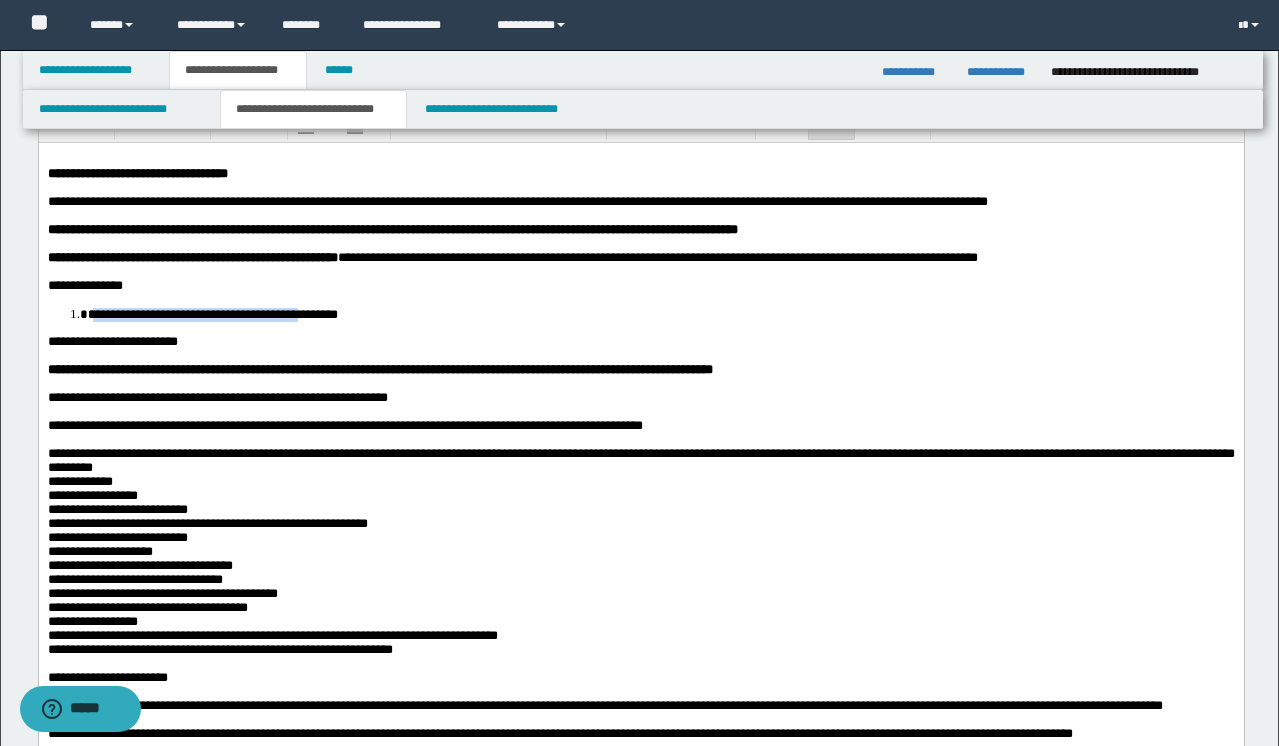 drag, startPoint x: 414, startPoint y: 329, endPoint x: 91, endPoint y: 322, distance: 323.07584 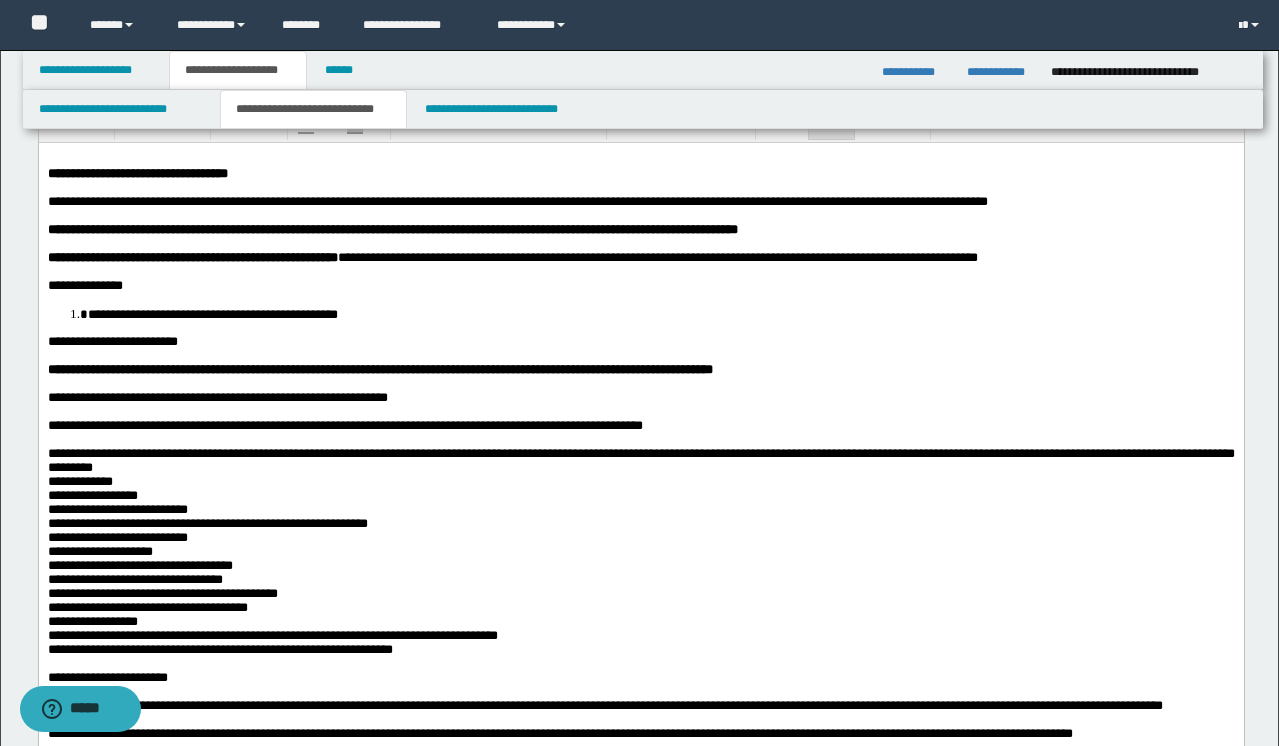 click on "**********" at bounding box center [660, 313] 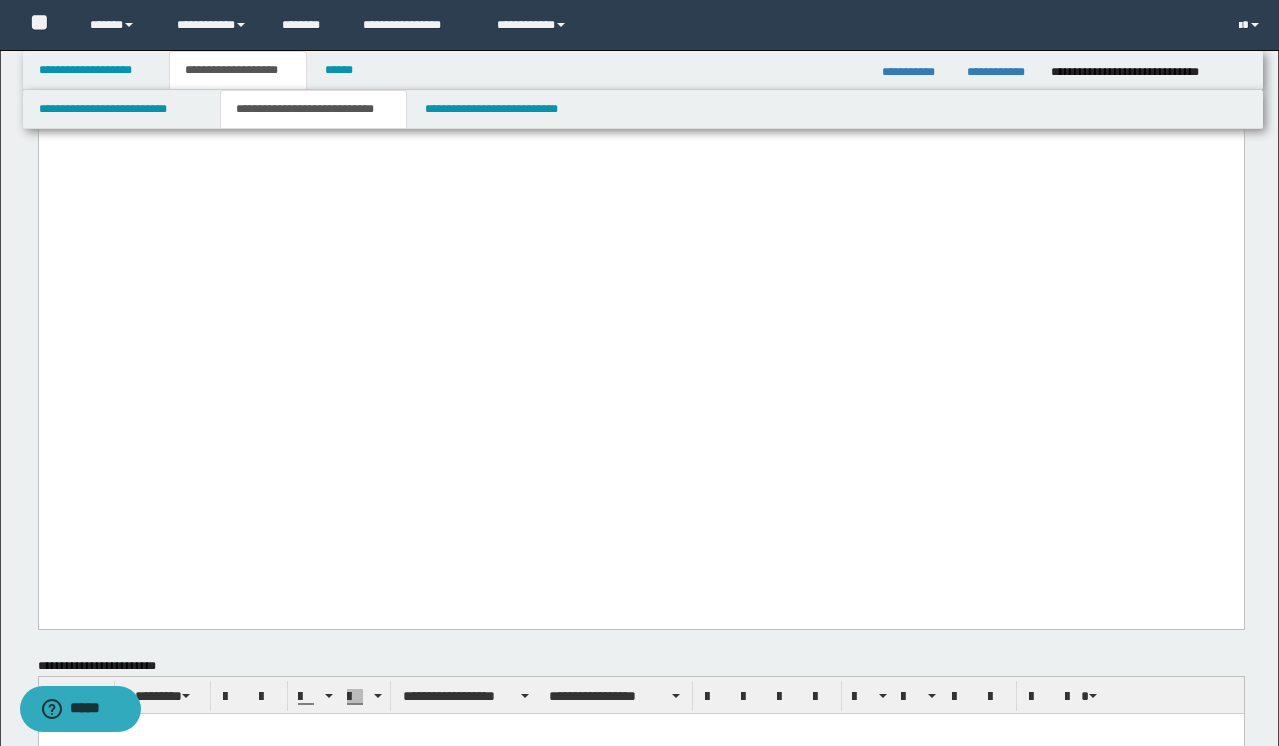 scroll, scrollTop: 3264, scrollLeft: 0, axis: vertical 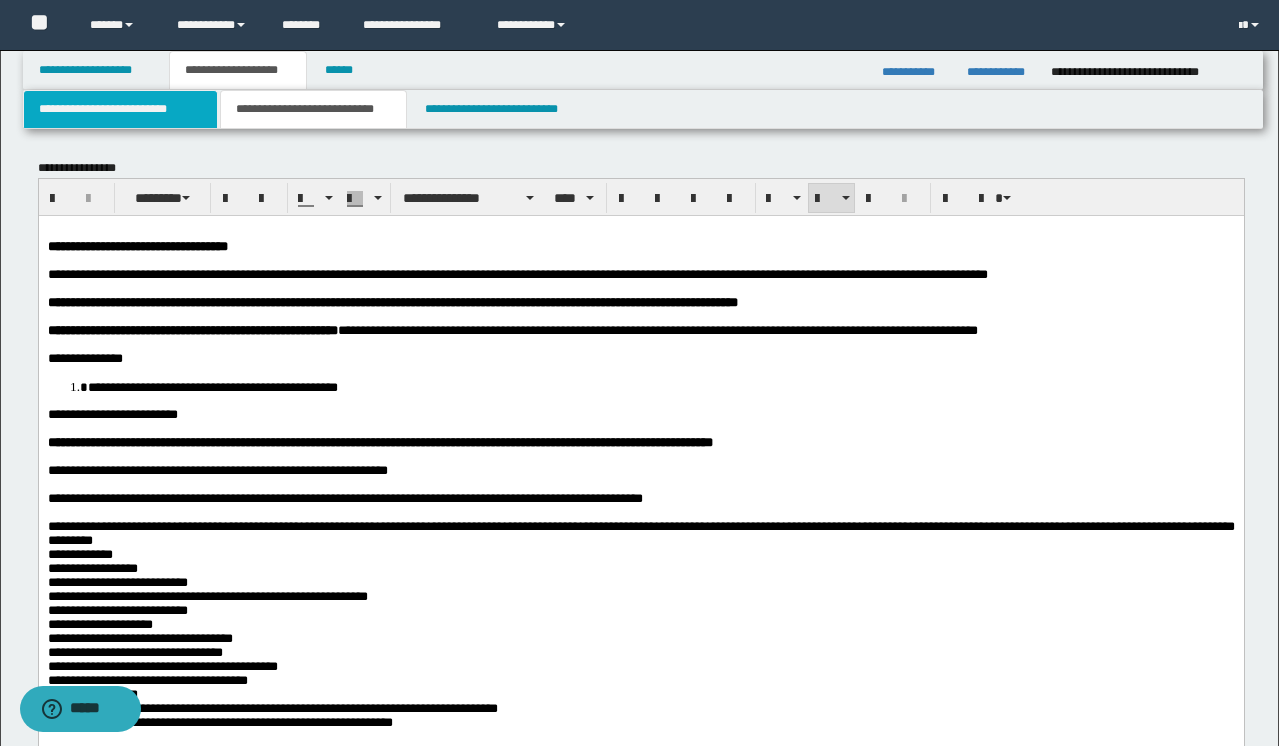click on "**********" at bounding box center [120, 109] 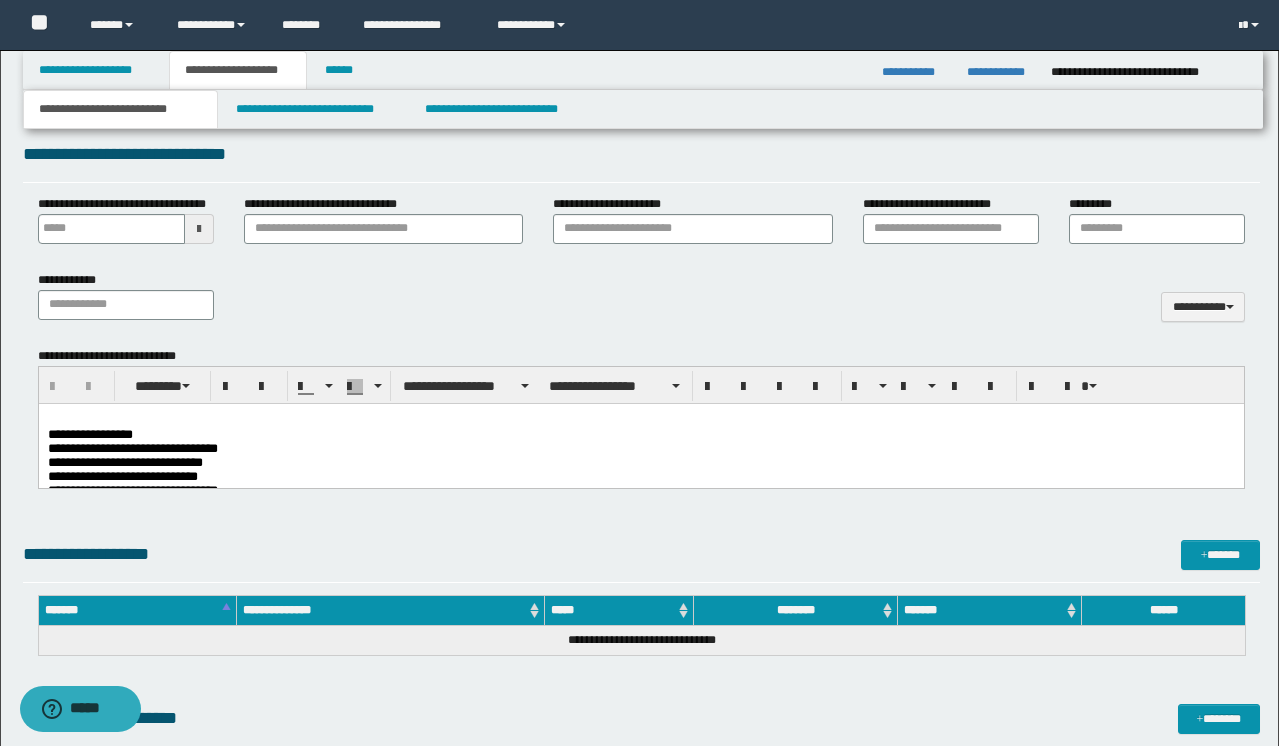 scroll, scrollTop: 752, scrollLeft: 0, axis: vertical 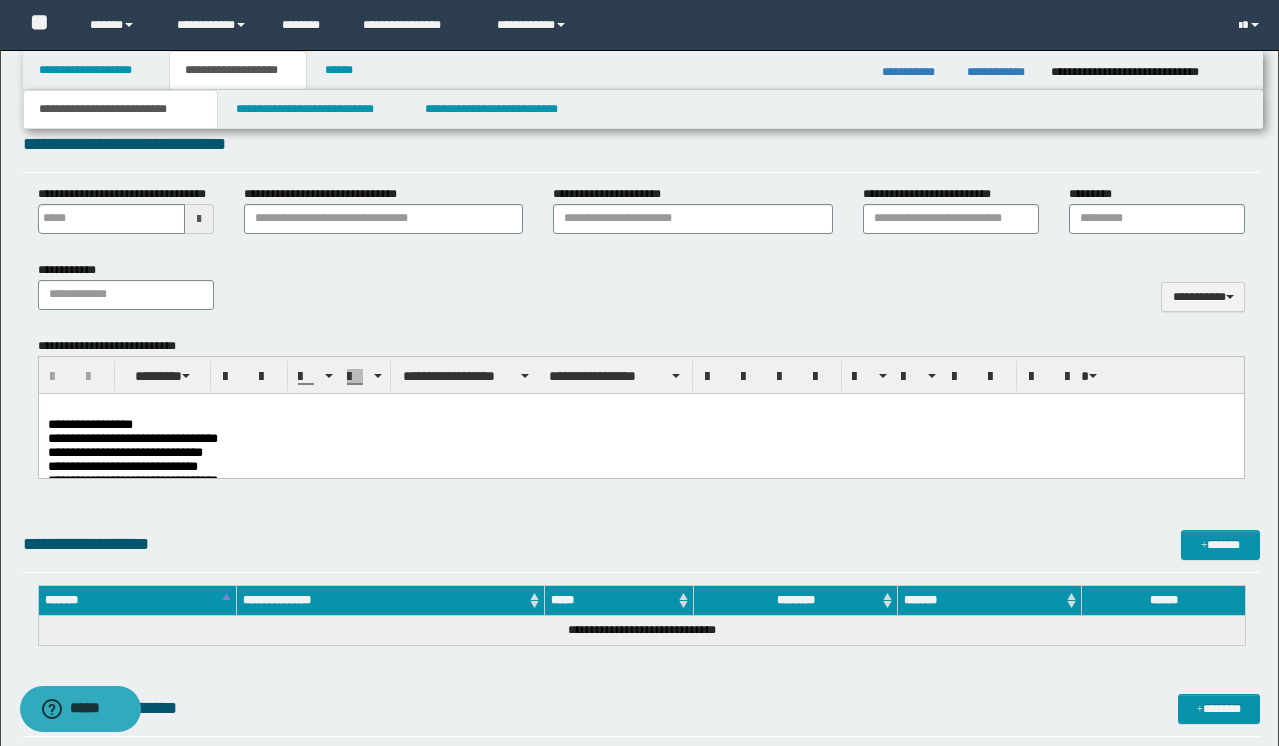 click on "**********" at bounding box center (640, 452) 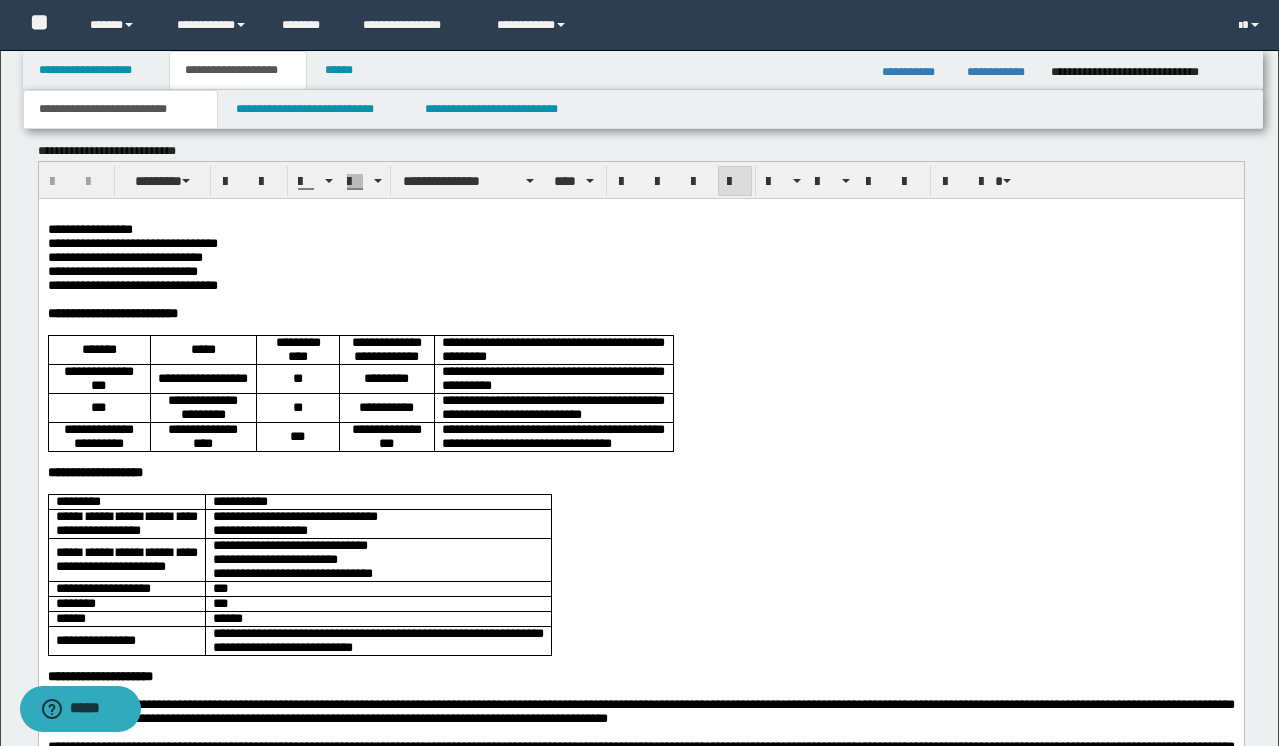 scroll, scrollTop: 935, scrollLeft: 0, axis: vertical 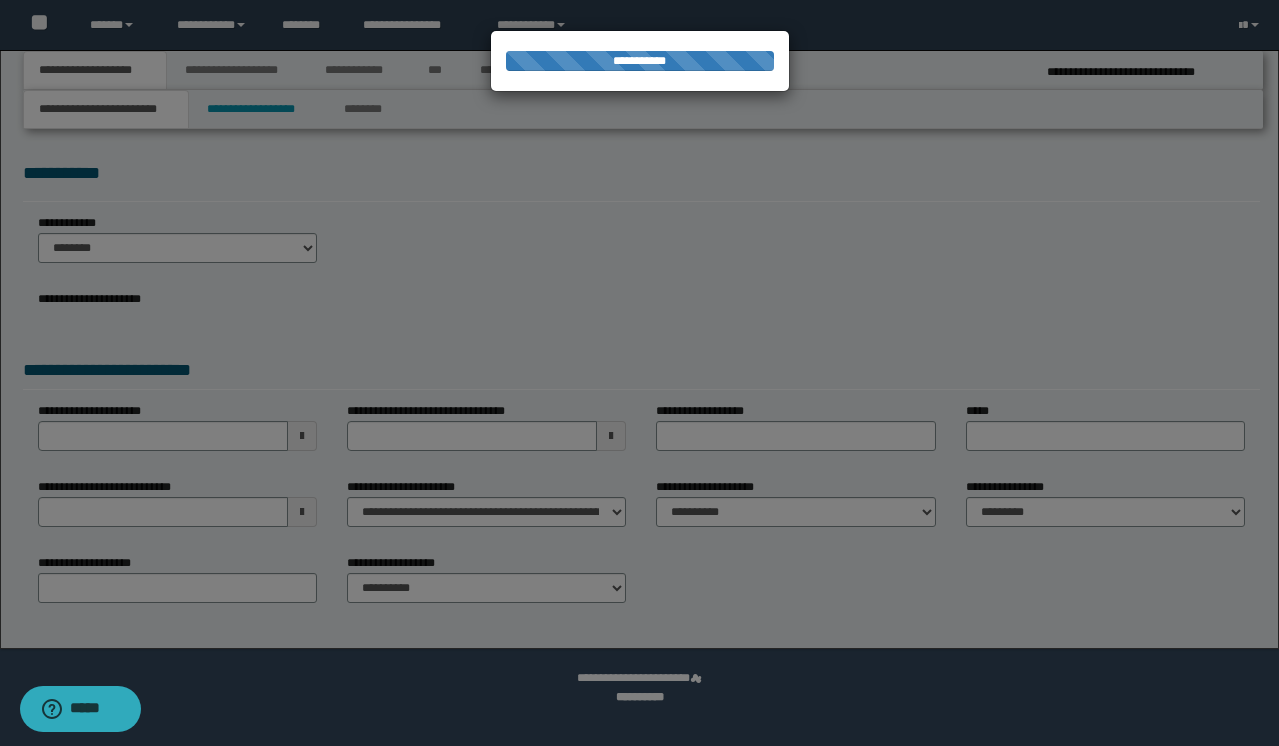 select on "*" 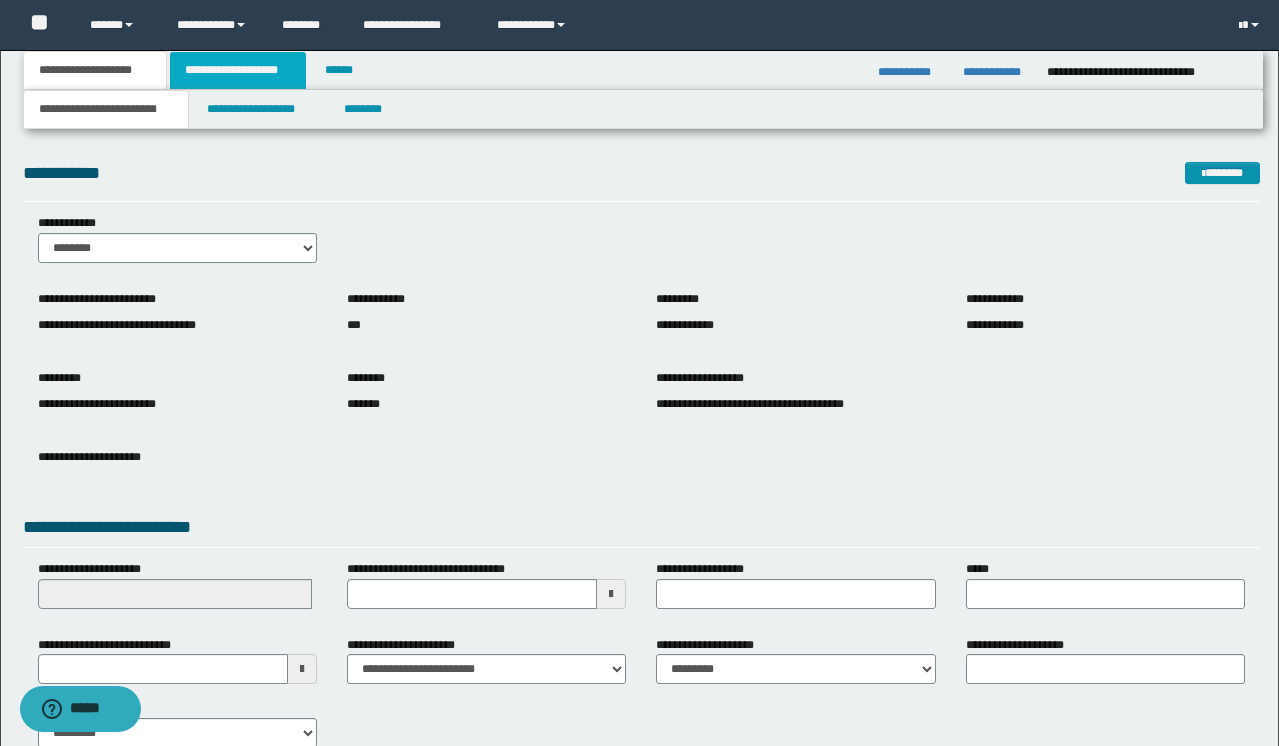 click on "**********" at bounding box center (238, 70) 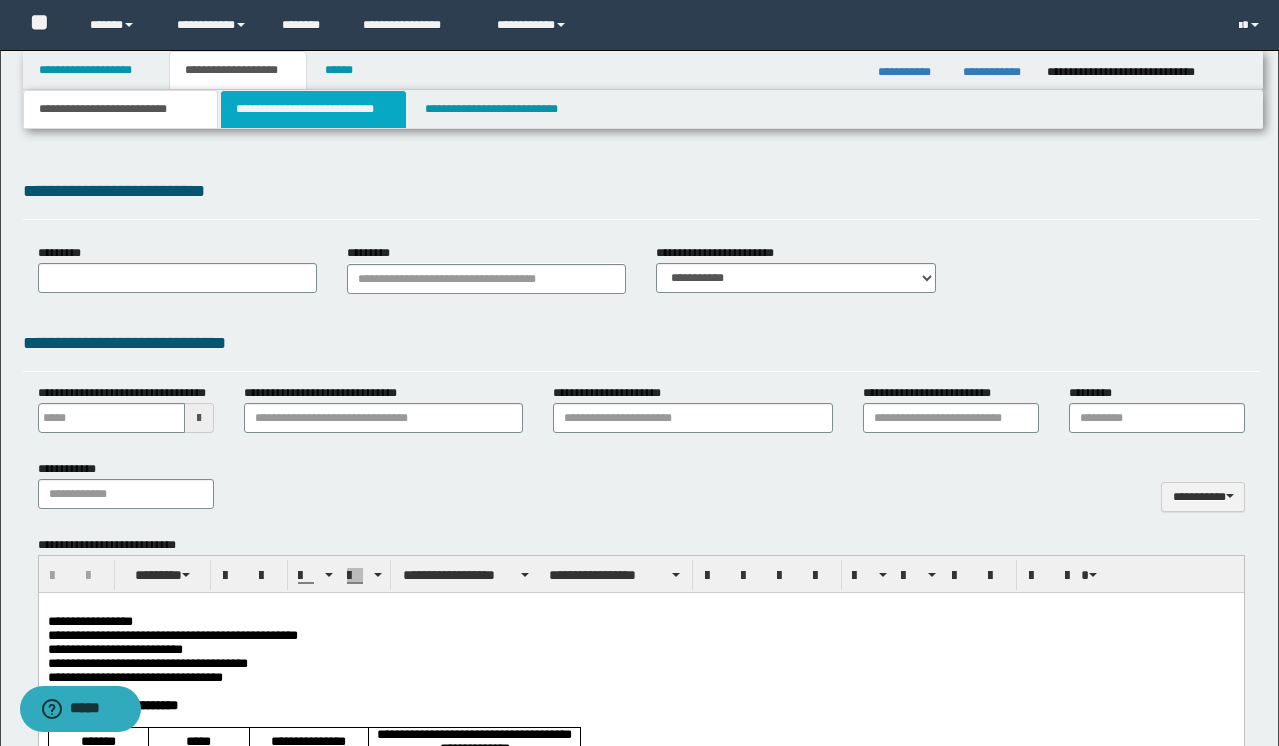scroll, scrollTop: 0, scrollLeft: 0, axis: both 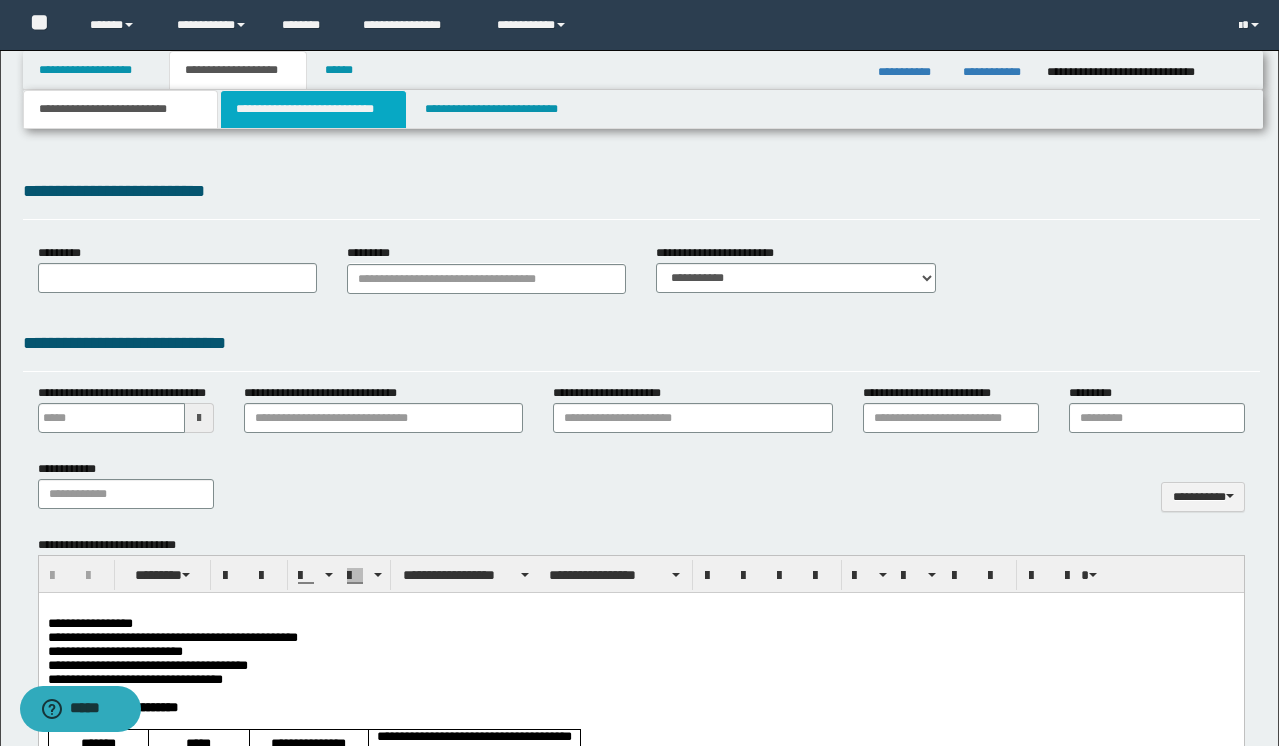 type on "**********" 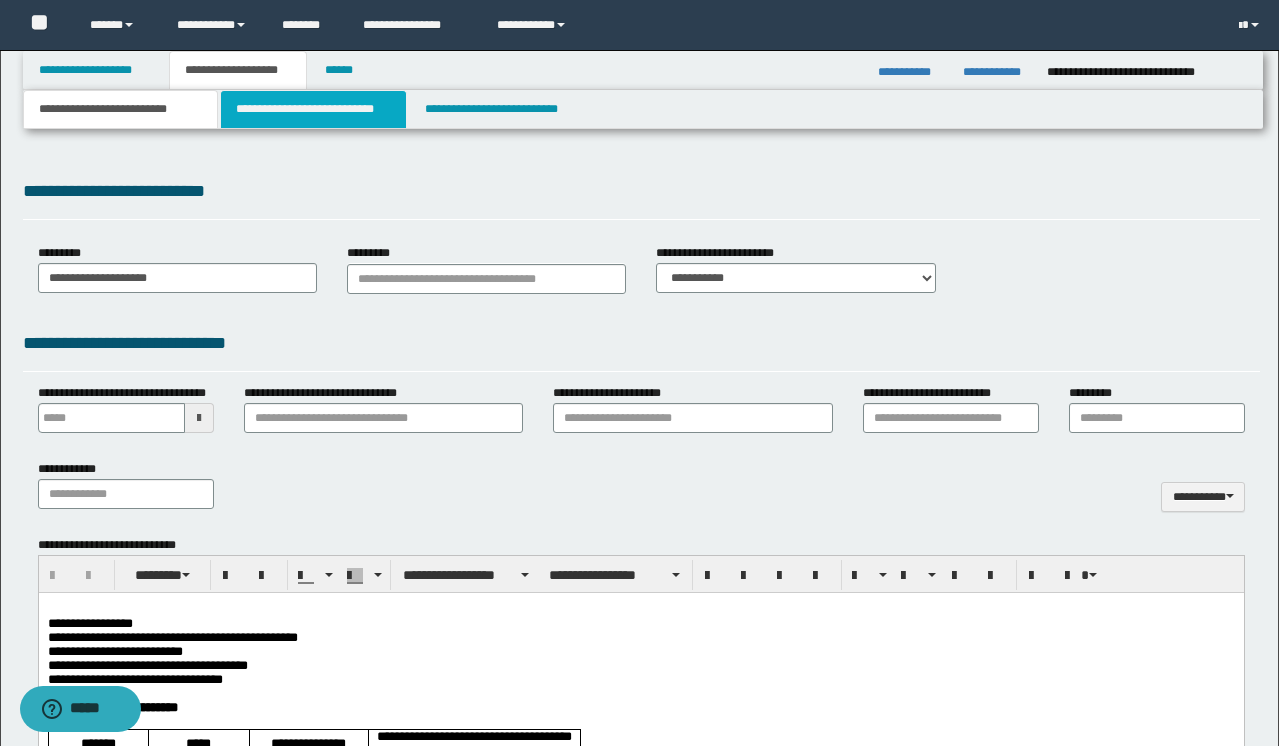 click on "**********" at bounding box center [314, 109] 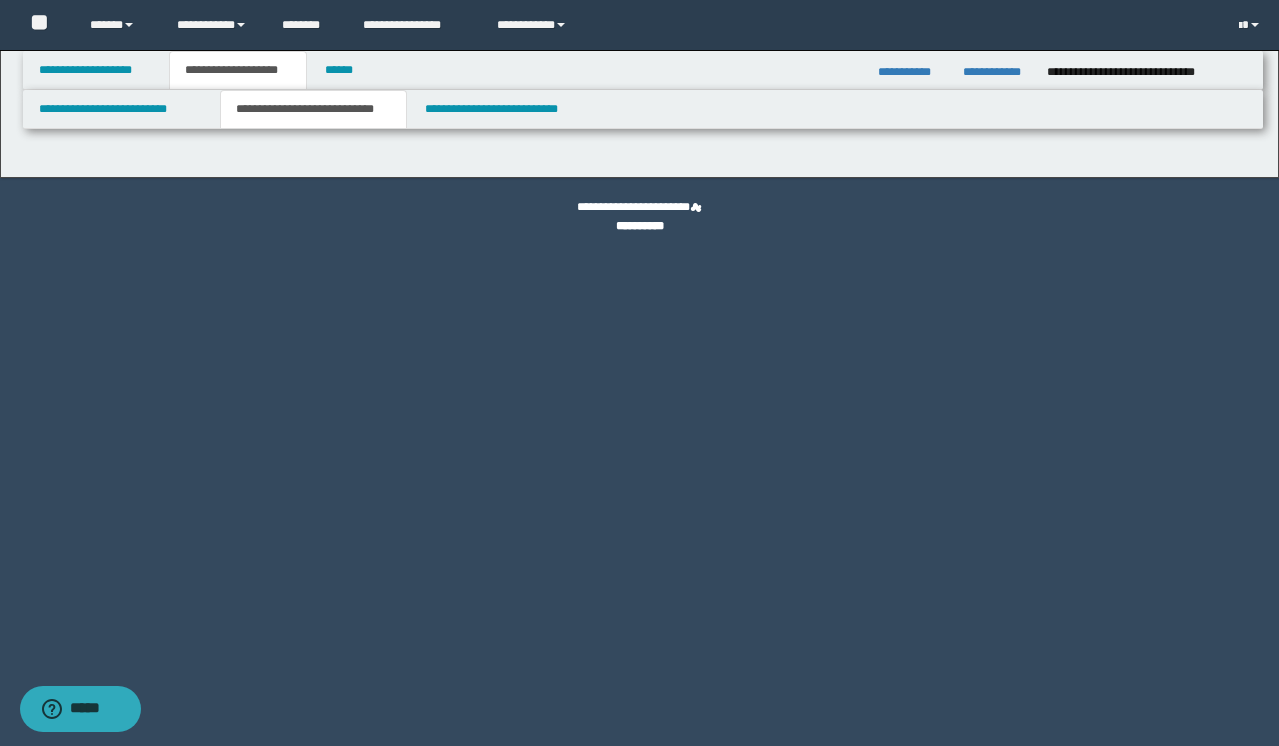 select on "*" 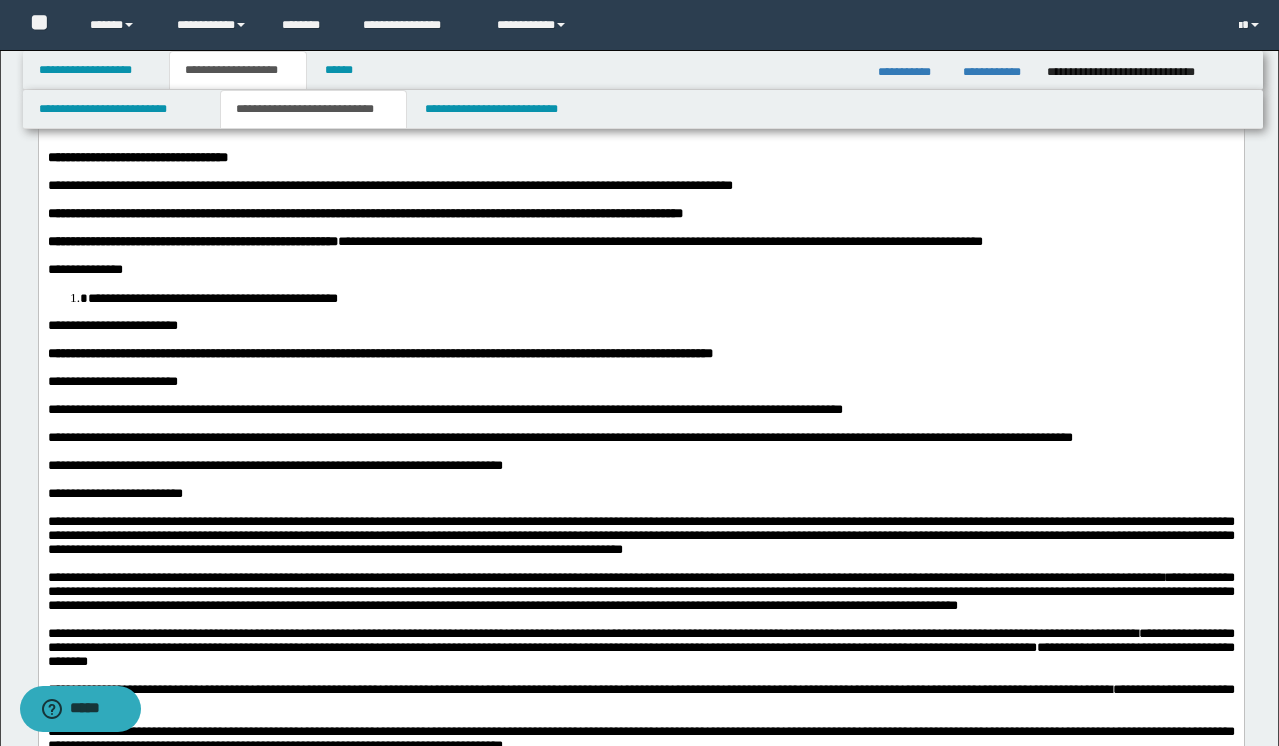 scroll, scrollTop: 91, scrollLeft: 0, axis: vertical 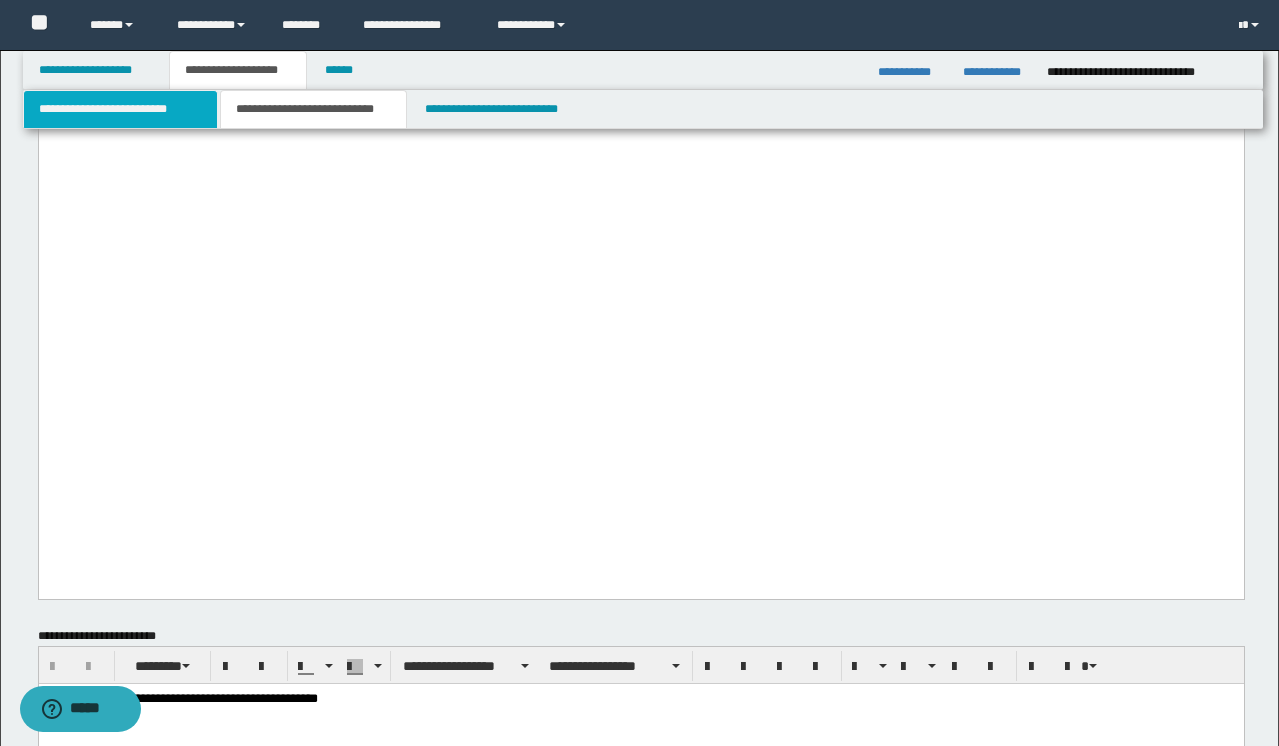 click on "**********" at bounding box center (120, 109) 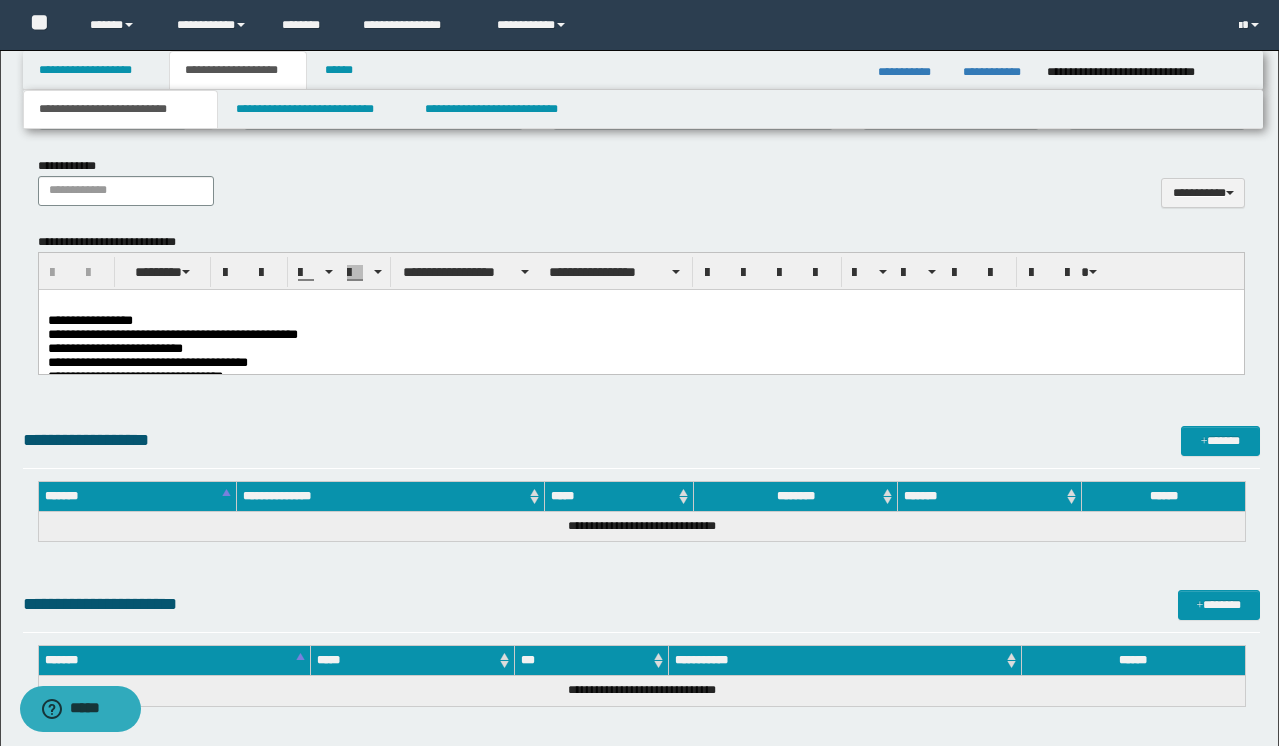 scroll, scrollTop: 838, scrollLeft: 0, axis: vertical 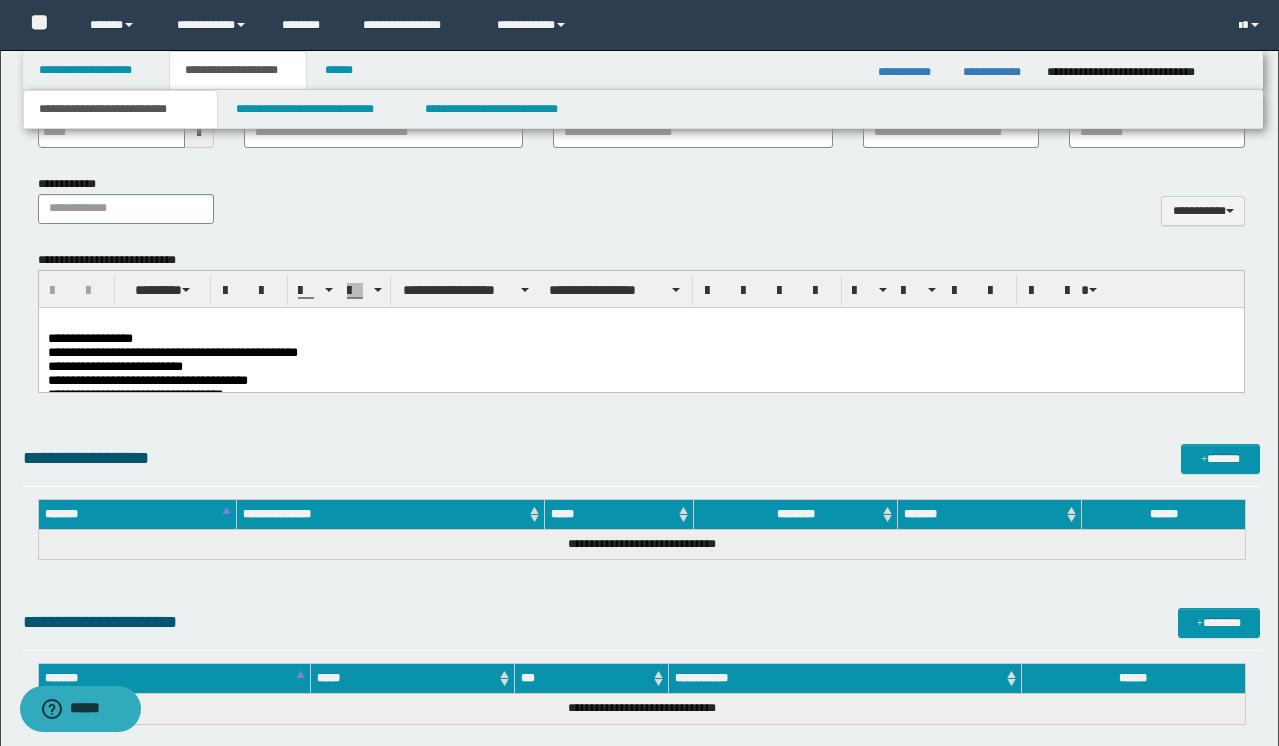 click on "**********" at bounding box center (172, 351) 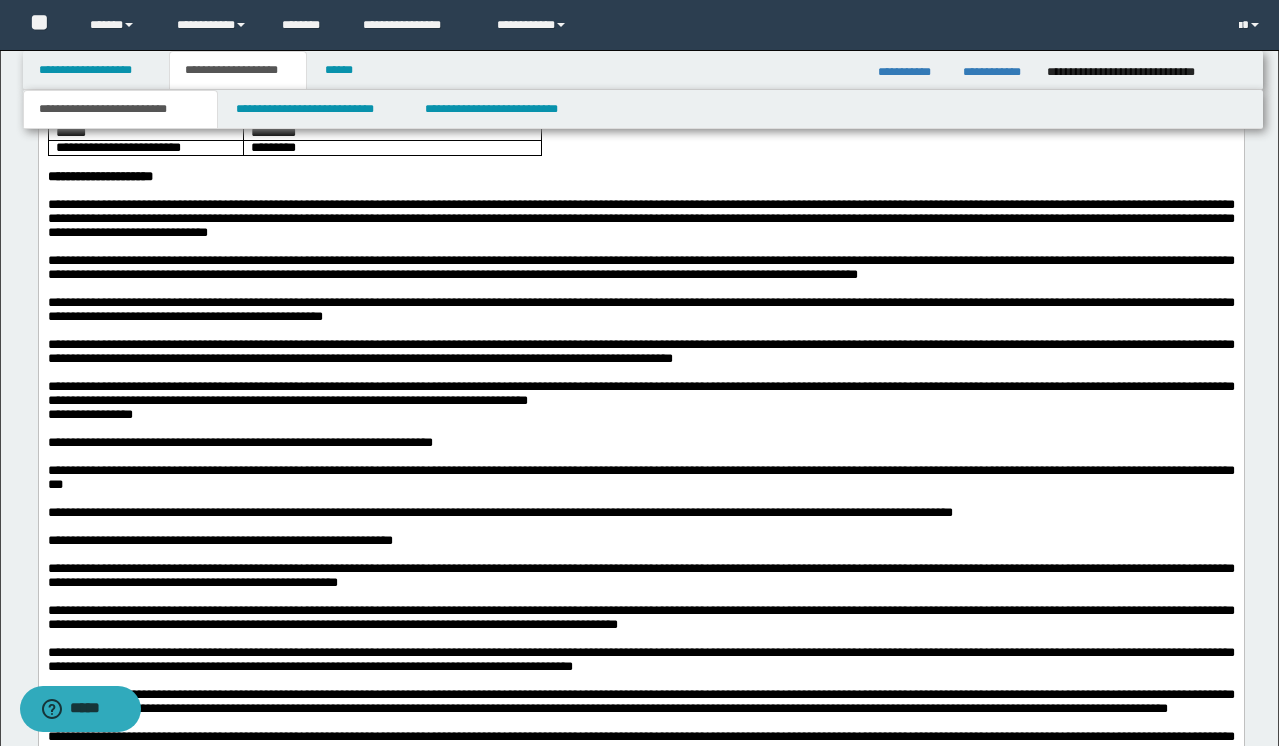 scroll, scrollTop: 2351, scrollLeft: 0, axis: vertical 